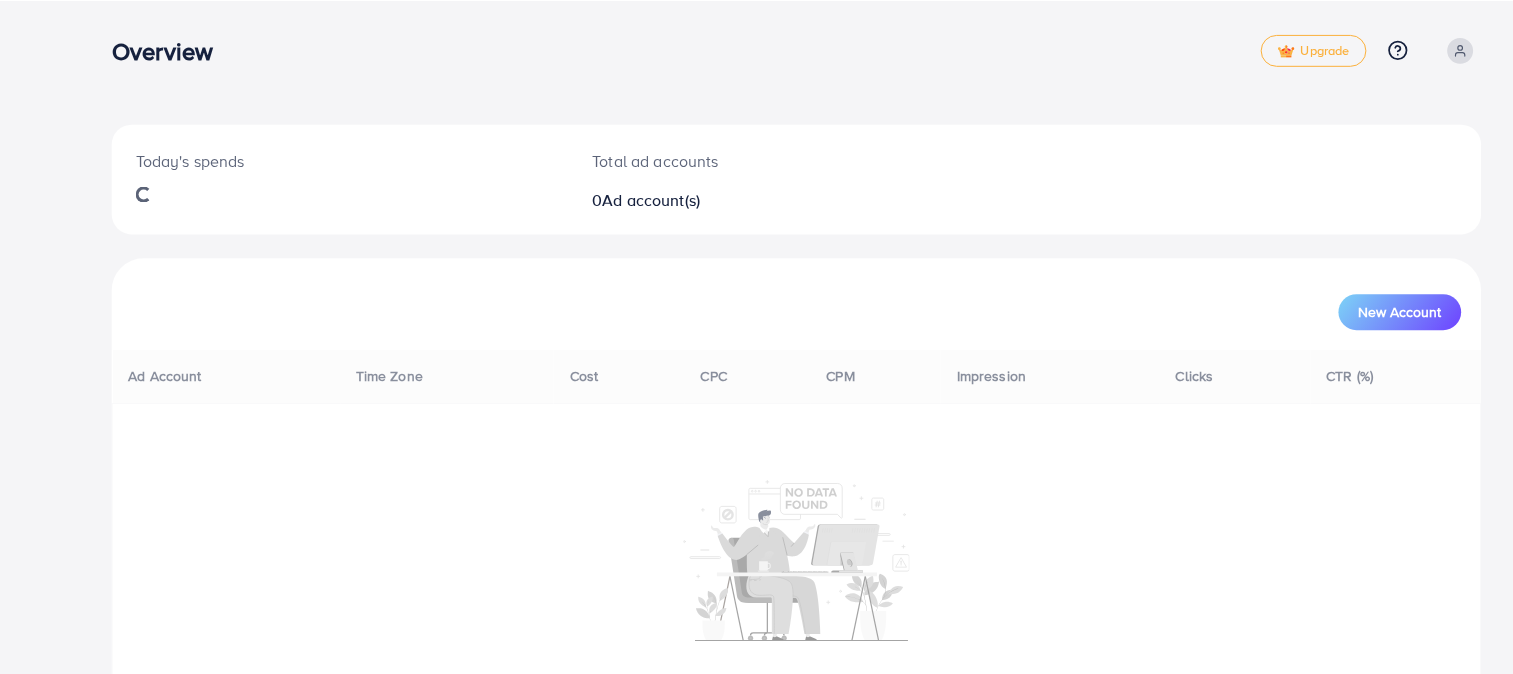 scroll, scrollTop: 0, scrollLeft: 0, axis: both 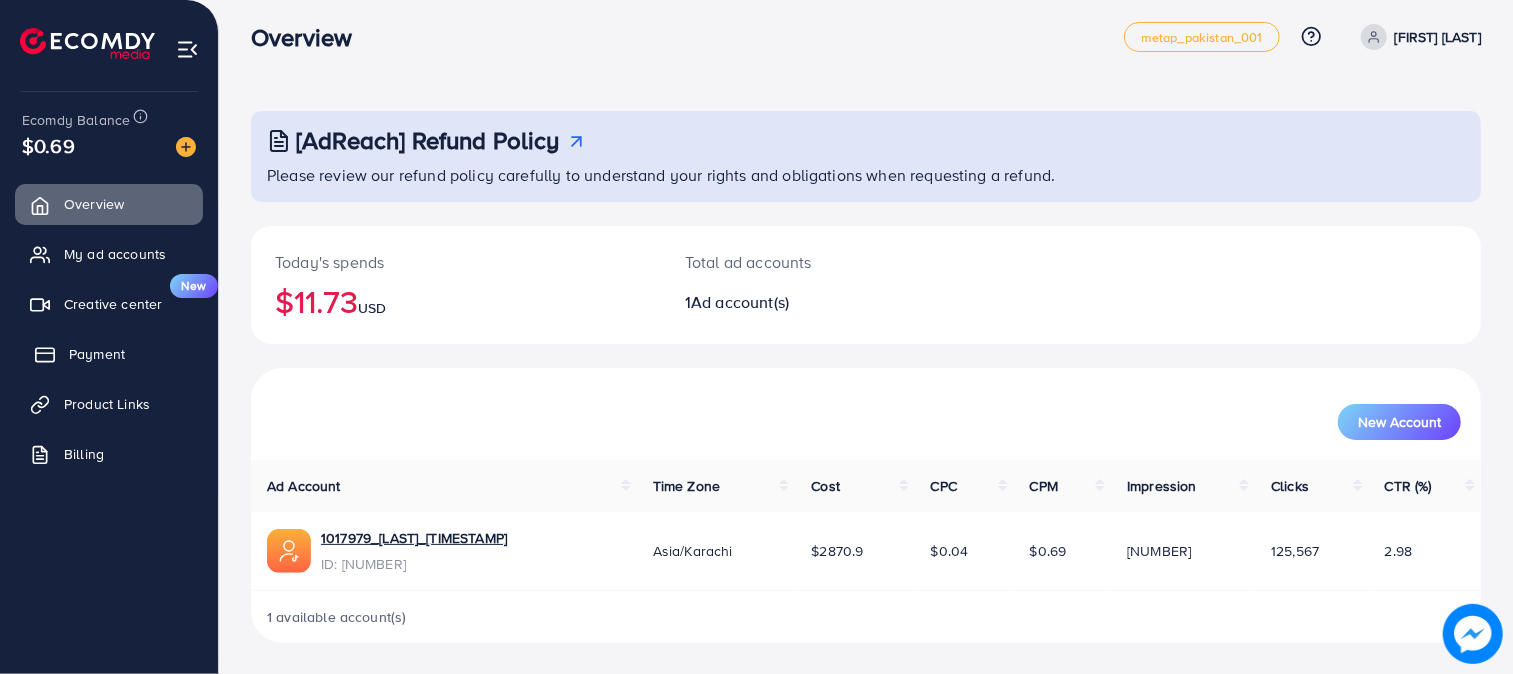 click on "Payment" at bounding box center [97, 354] 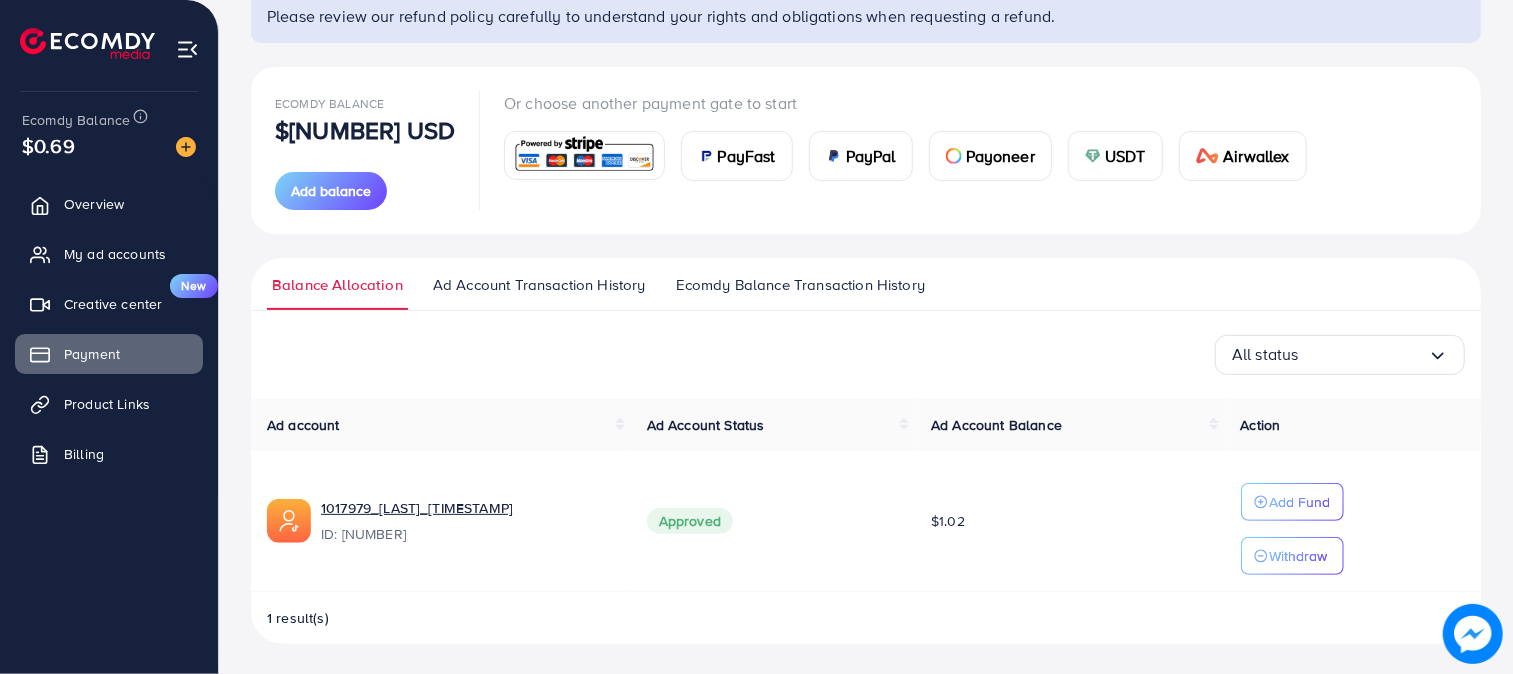 scroll, scrollTop: 174, scrollLeft: 0, axis: vertical 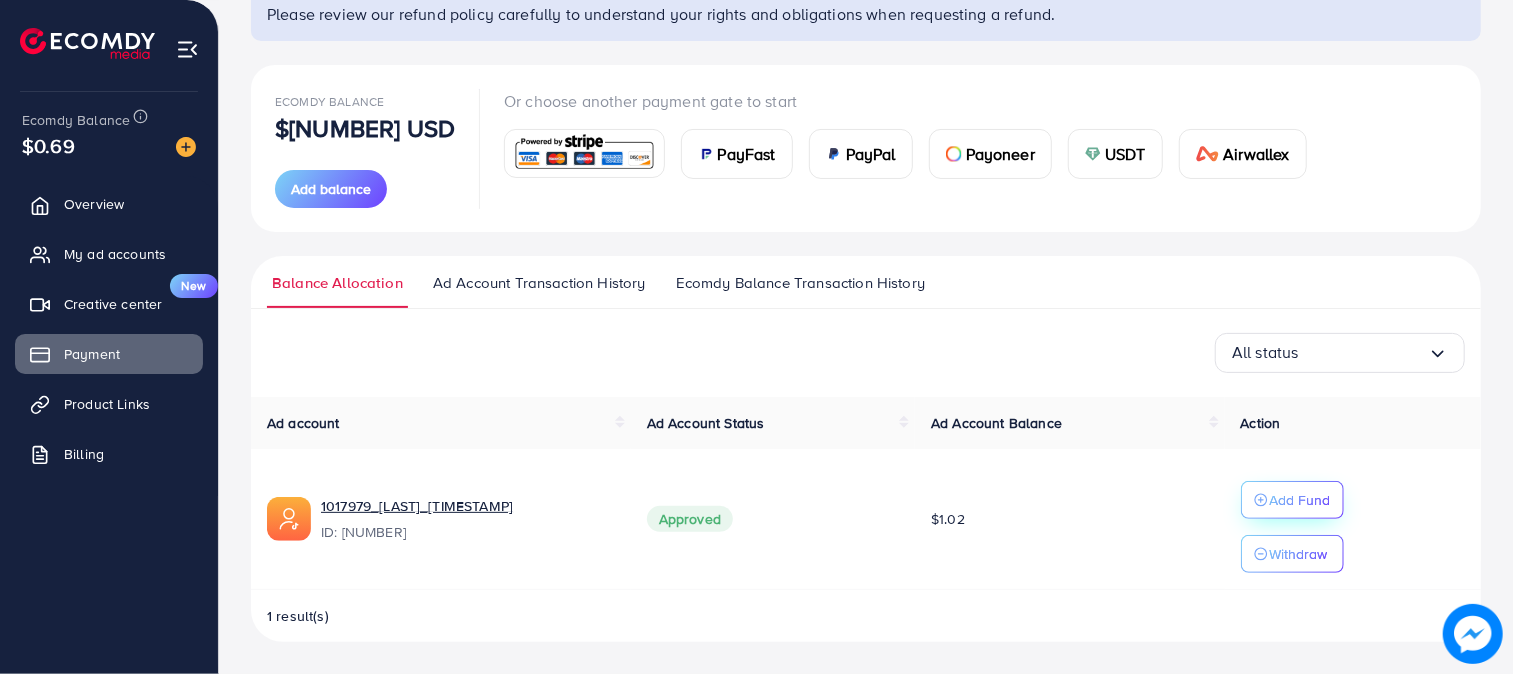 click on "Add Fund" at bounding box center [1300, 500] 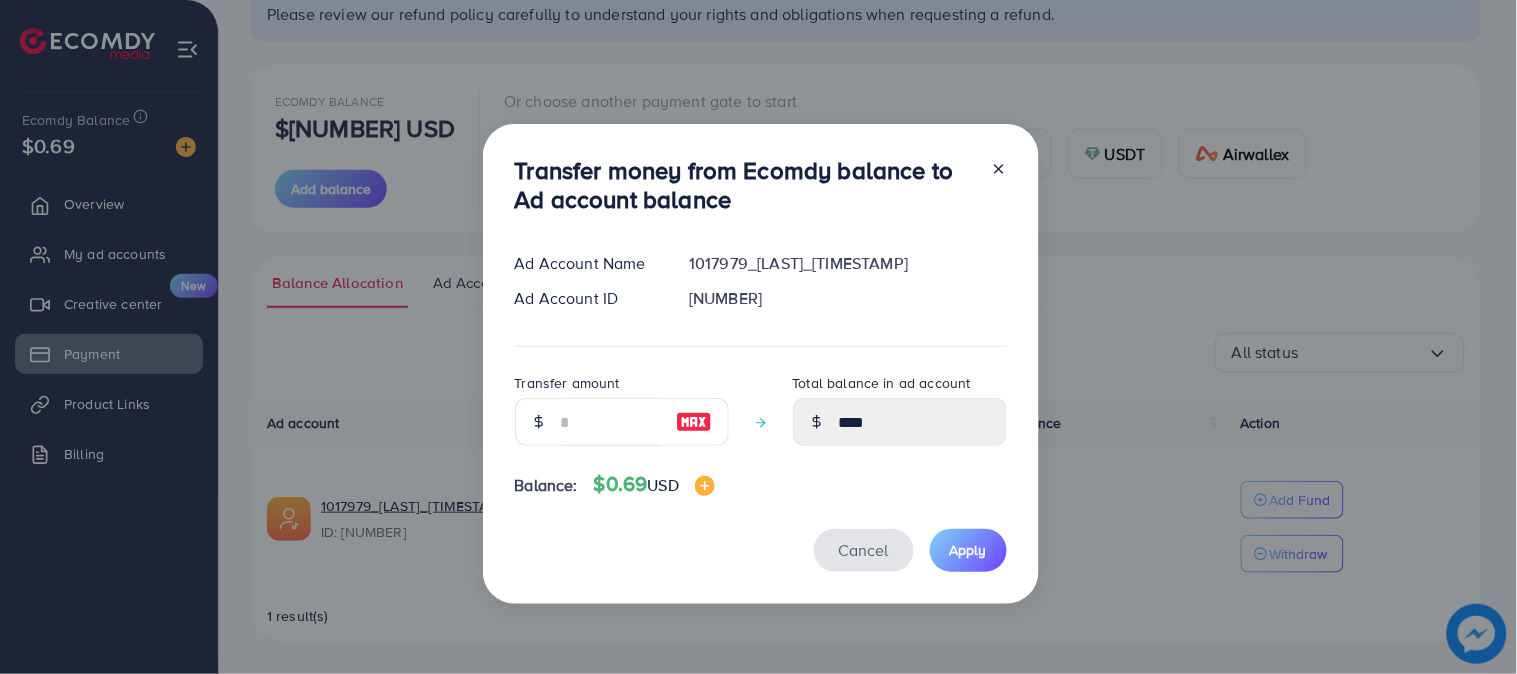 click on "Cancel" at bounding box center (864, 550) 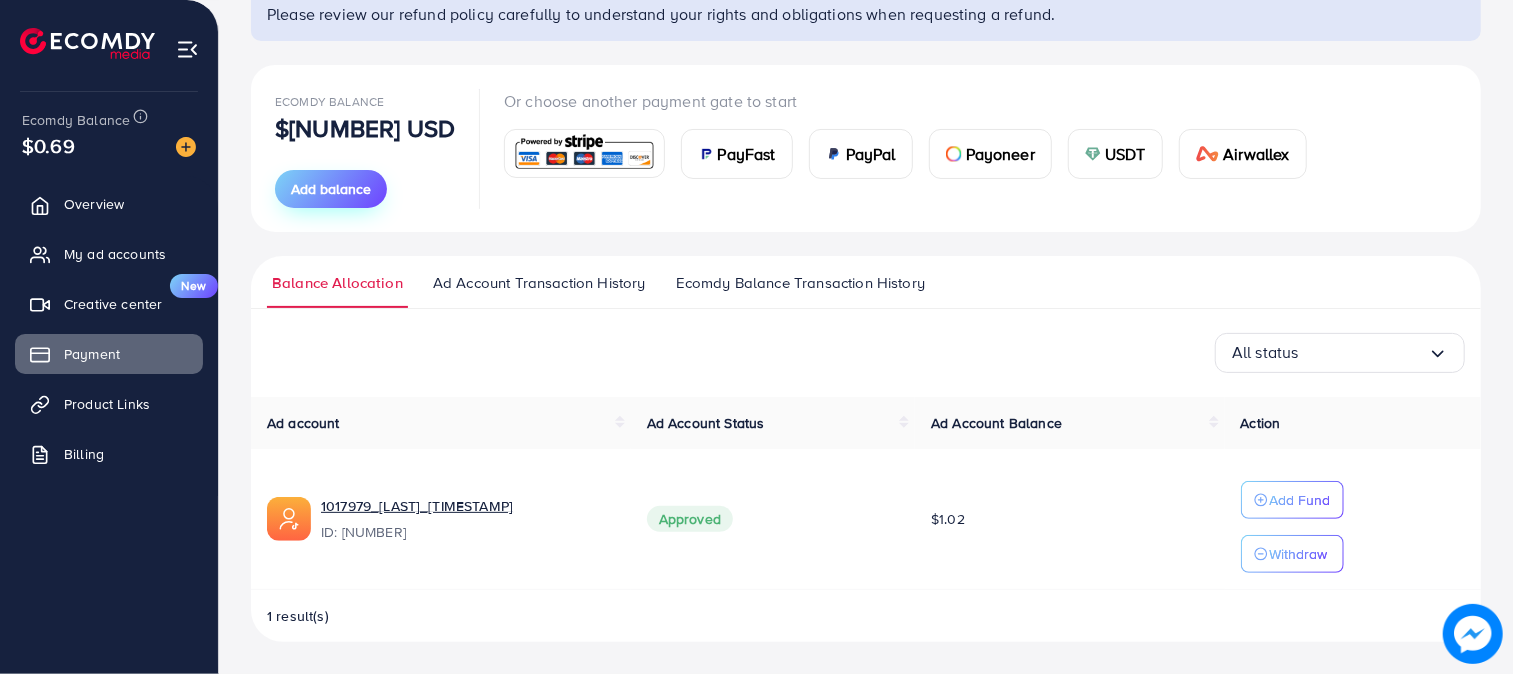 click on "Add balance" at bounding box center (331, 189) 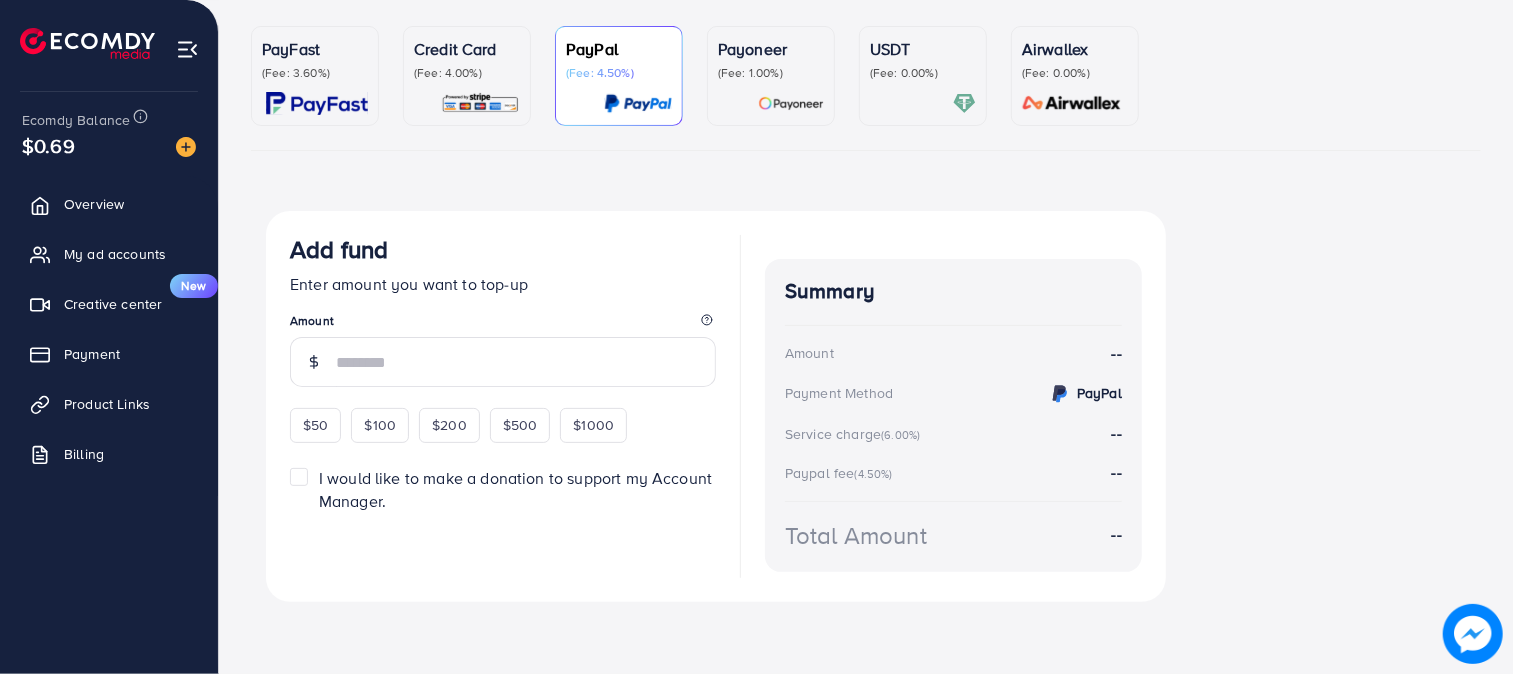 scroll, scrollTop: 0, scrollLeft: 0, axis: both 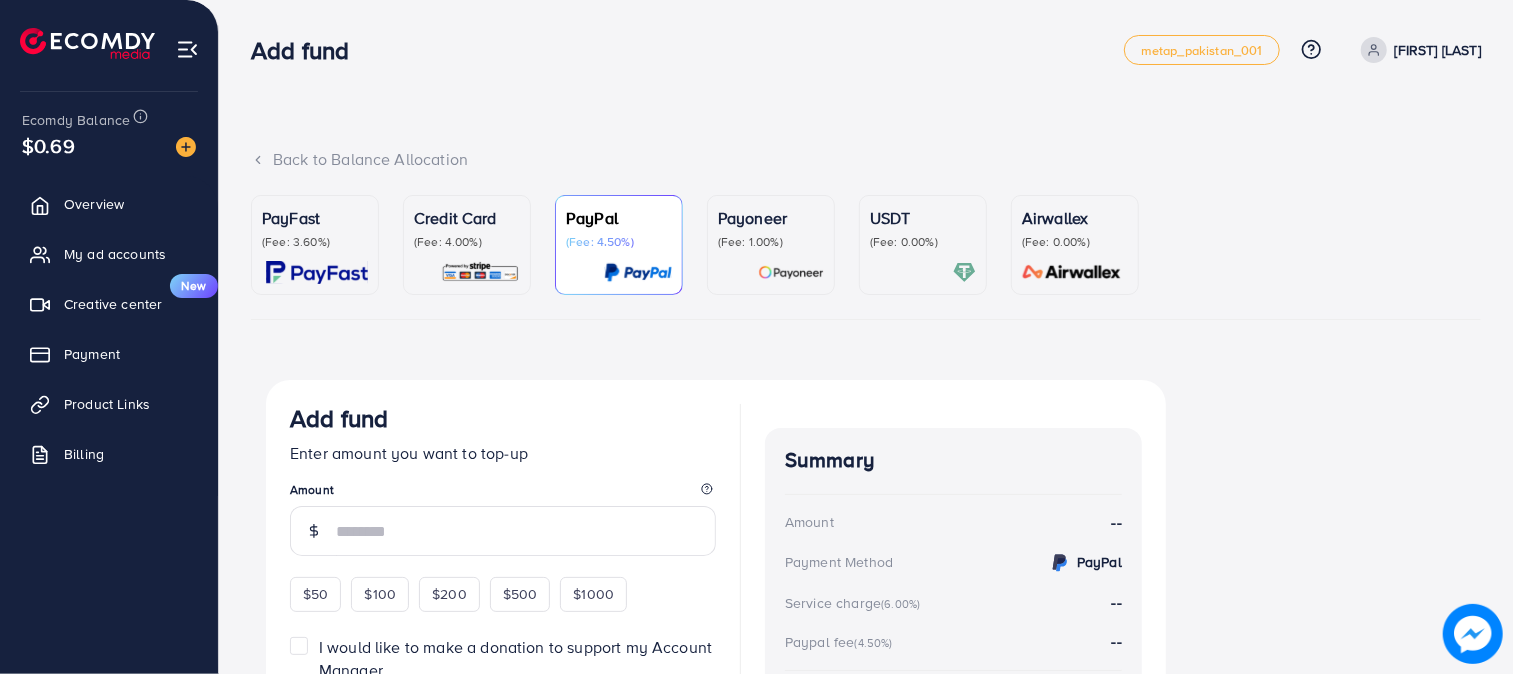 click on "USDT" at bounding box center (923, 218) 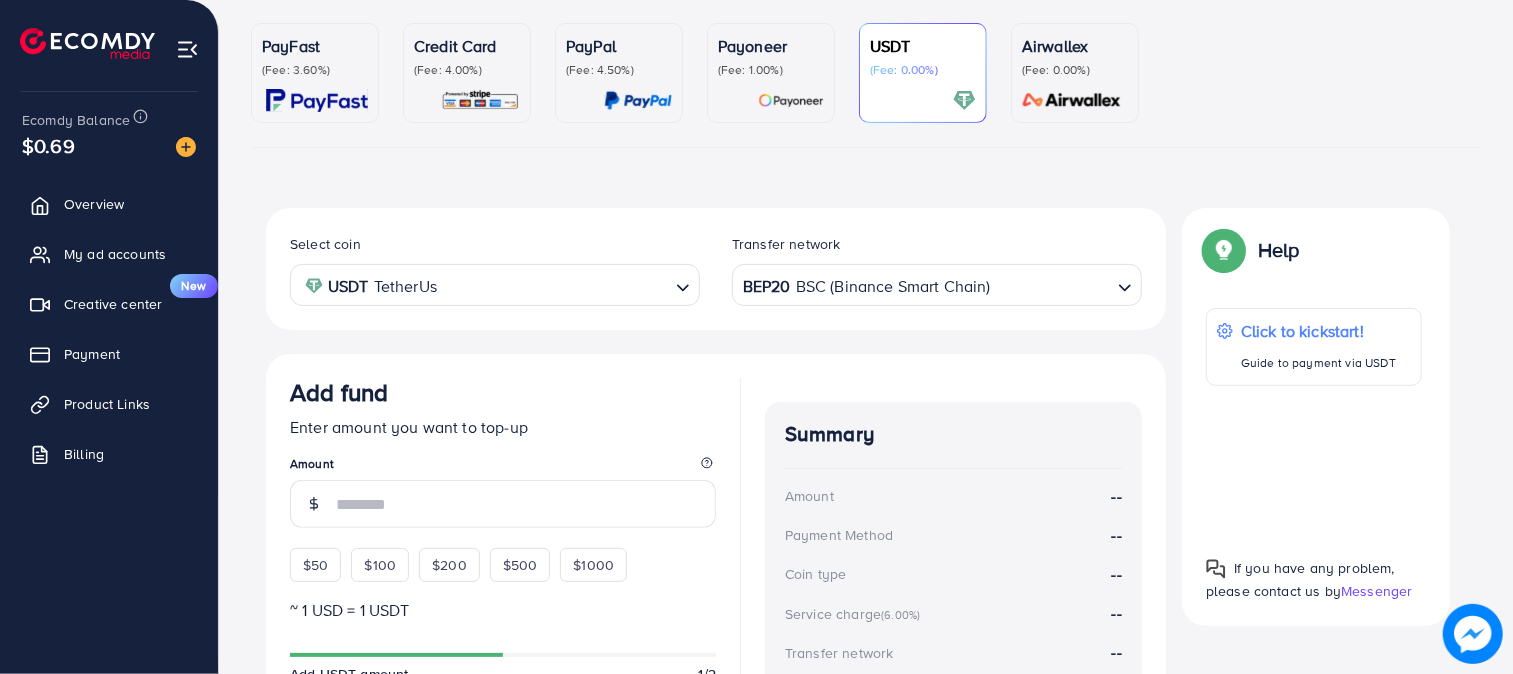 scroll, scrollTop: 185, scrollLeft: 0, axis: vertical 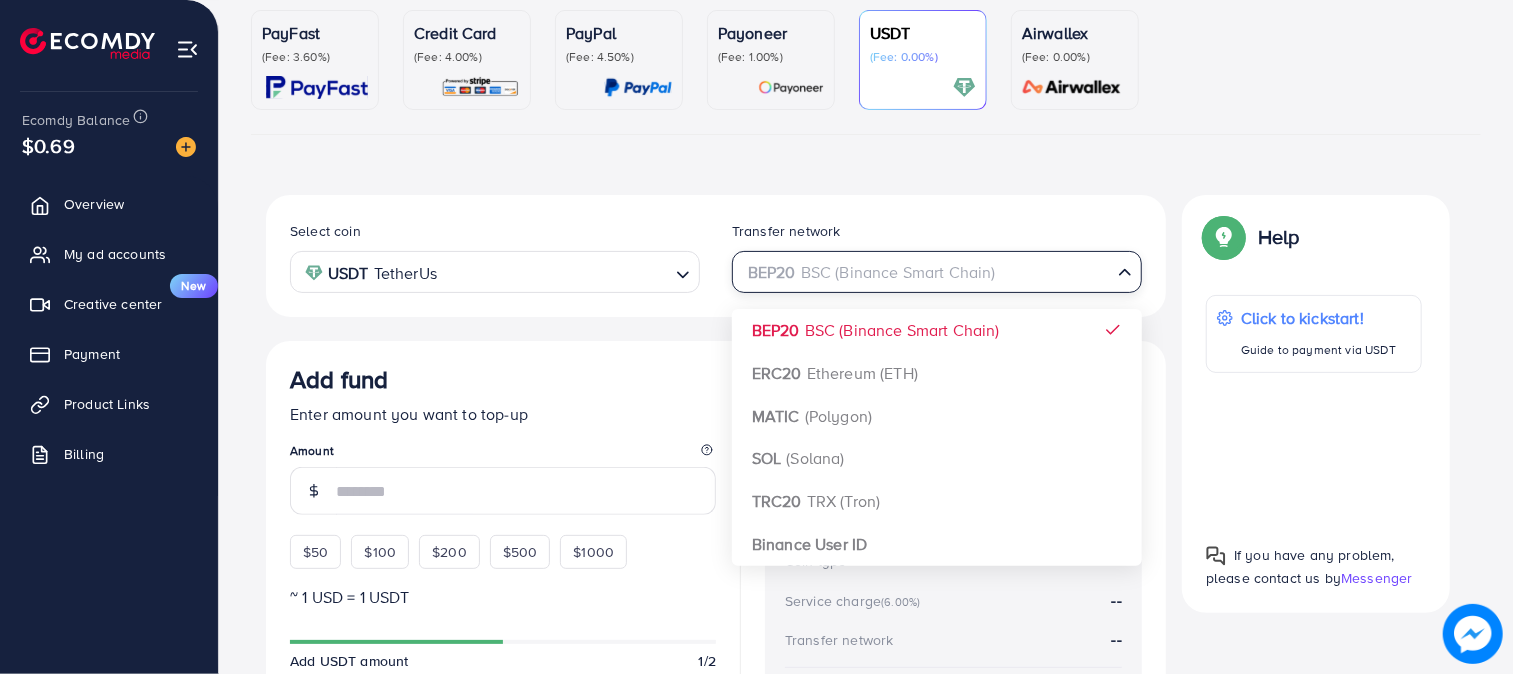 click on "BEP20 BSC (Binance Smart Chain)" at bounding box center (925, 270) 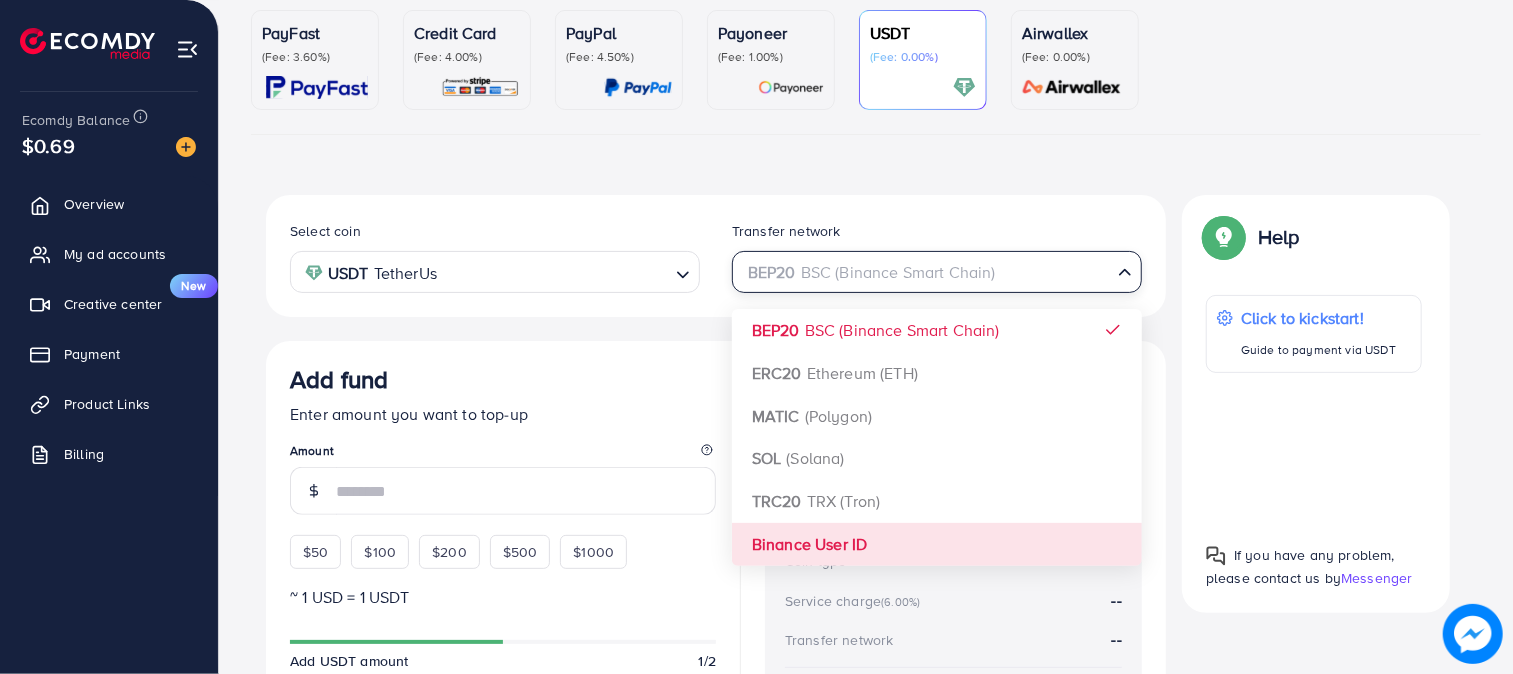click on "Select coin   USDT TetherUs           Loading...     Transfer network   BEP20 BSC (Binance Smart Chain)           Loading...     BEP20 BSC (Binance Smart Chain) ERC20 Ethereum (ETH) MATIC (Polygon) SOL (Solana) TRC20 TRX (Tron) Binance User ID        Add fund  Enter amount you want to top-up Amount $50 $100 $200 $500 $1000  ~ 1 USD = 1 USDT   Add USDT amount  1/2 I would like to make a donation to support my Account Manager. 5% 10% 15% 20%  Continue   Summary   Amount   --   Payment Method   --   Coin type   --   Service charge   (6.00%)   --   Transfer network   --   Total Amount   --" at bounding box center [716, 510] 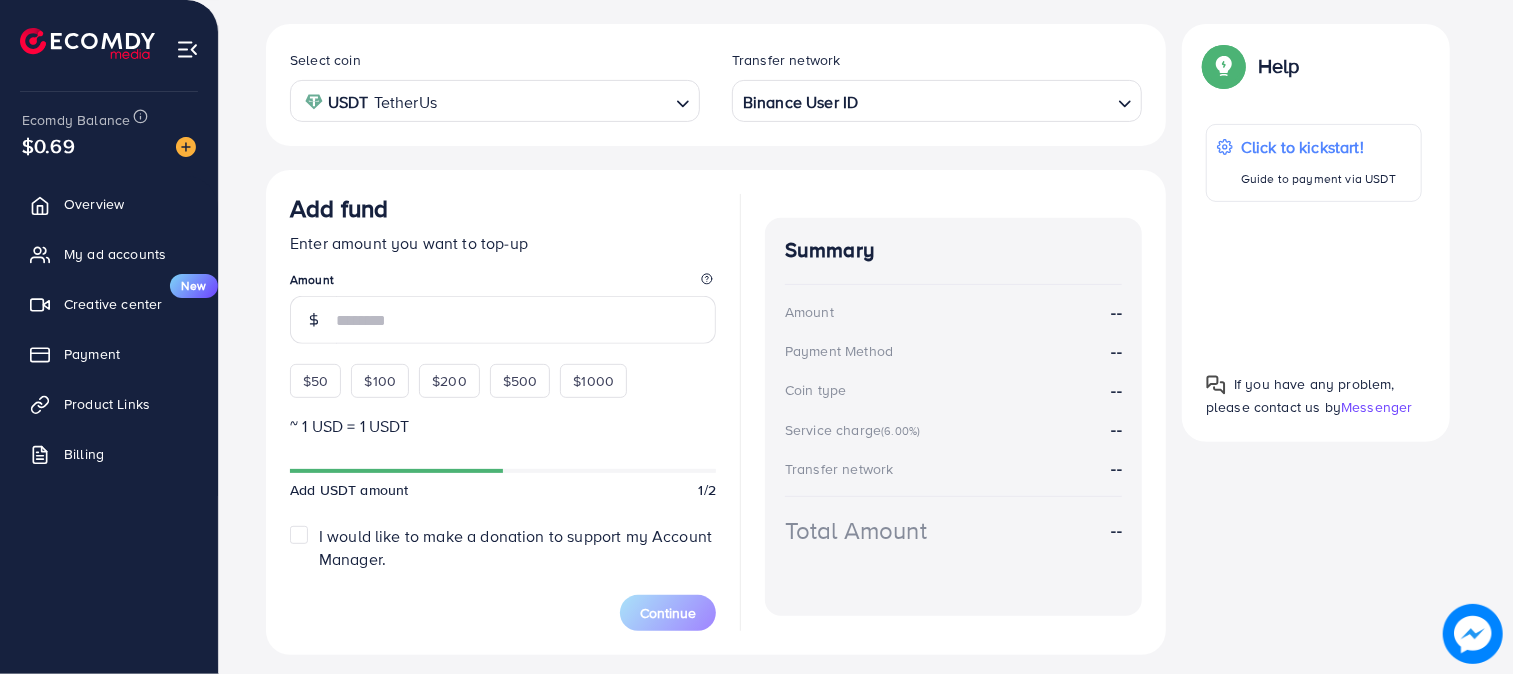 scroll, scrollTop: 370, scrollLeft: 0, axis: vertical 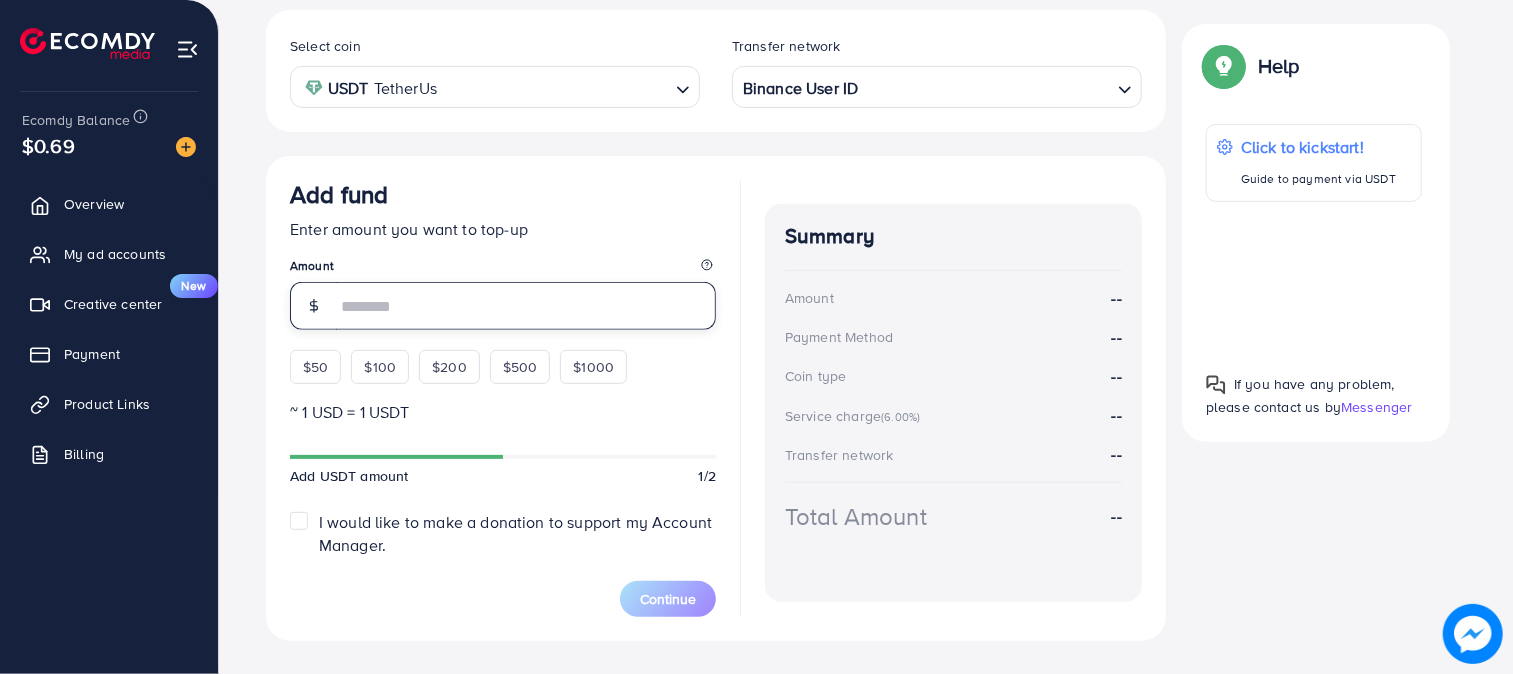 click at bounding box center (526, 306) 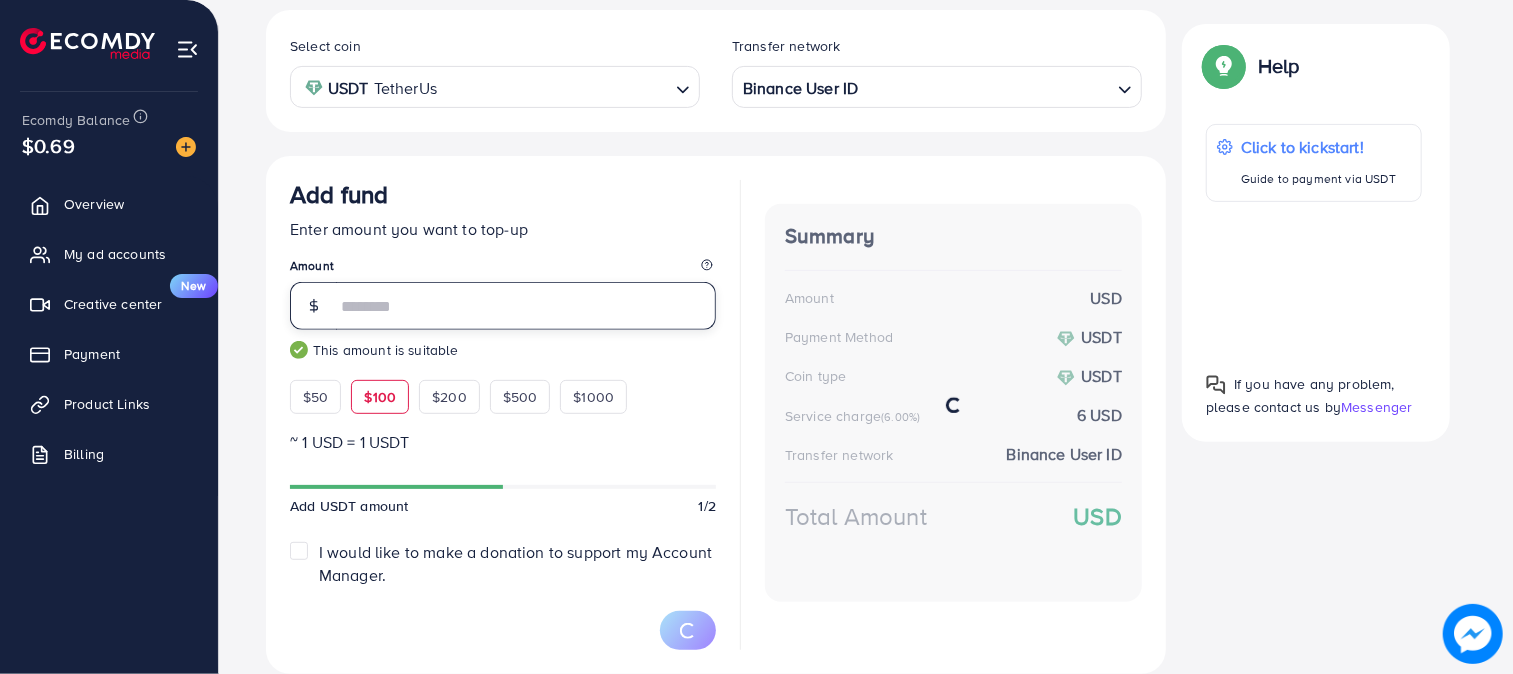 type on "***" 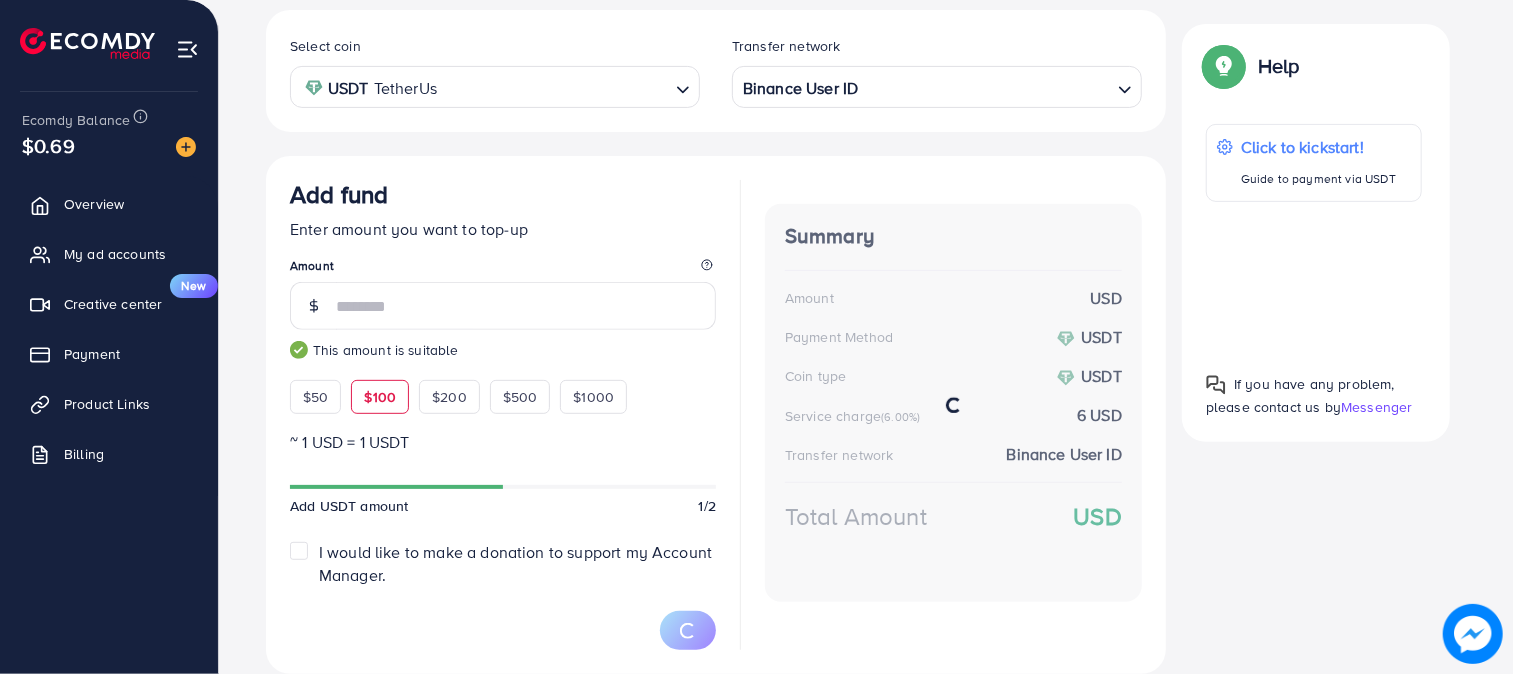 click on "Add fund  Enter amount you want to top-up Amount ***  This amount is suitable  $50 $100 $200 $500 $1000" at bounding box center [503, 297] 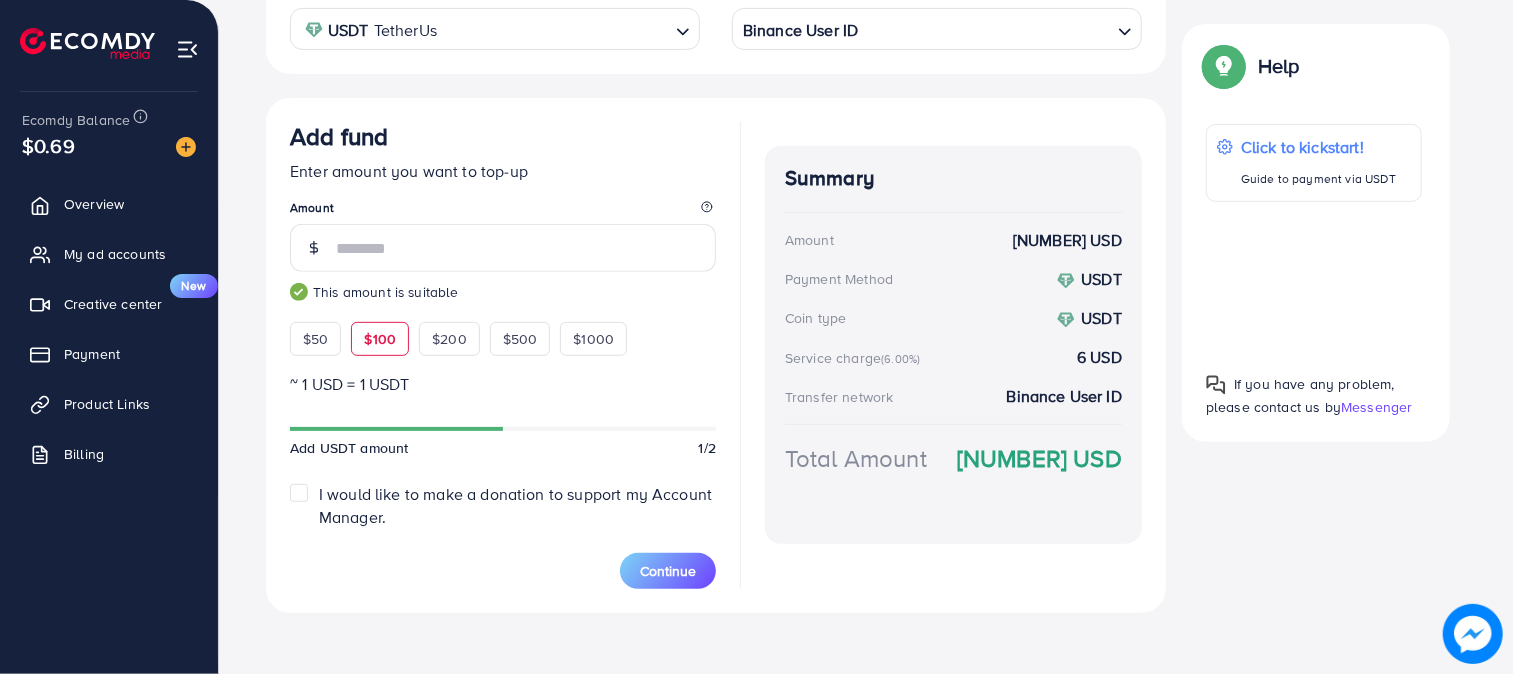 scroll, scrollTop: 437, scrollLeft: 0, axis: vertical 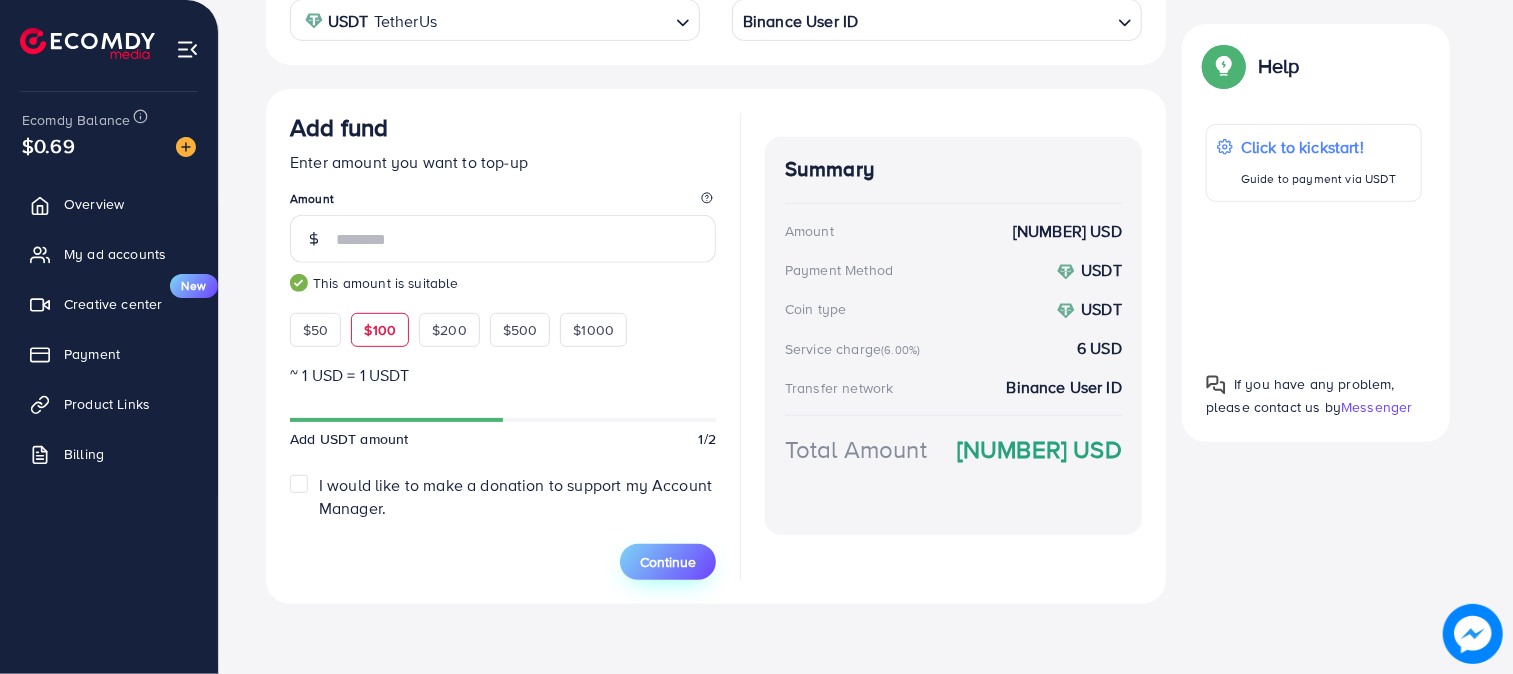 click on "Continue" at bounding box center (668, 562) 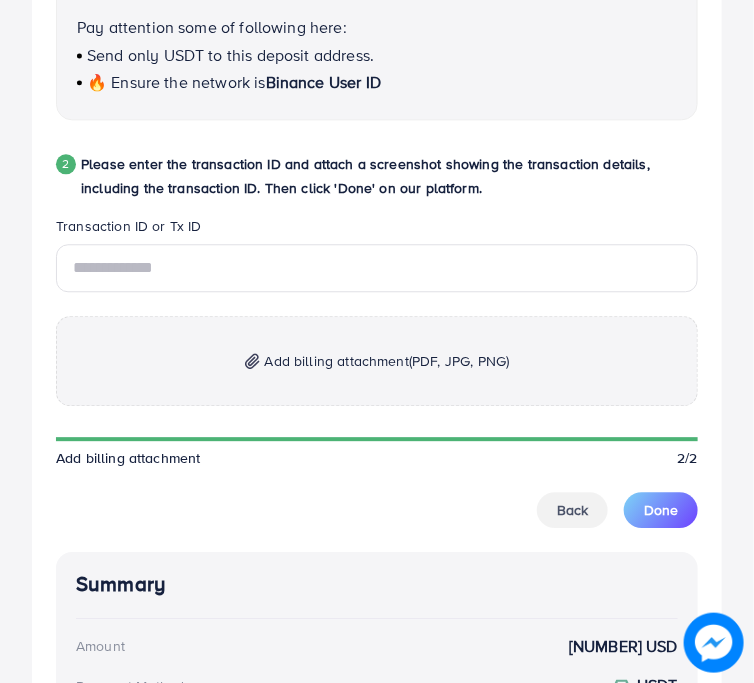 scroll, scrollTop: 993, scrollLeft: 0, axis: vertical 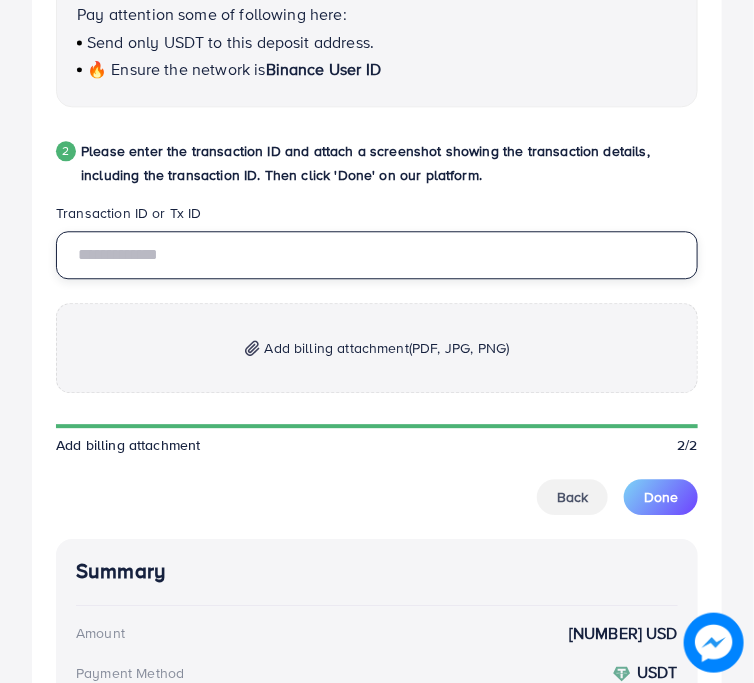 click at bounding box center (377, 255) 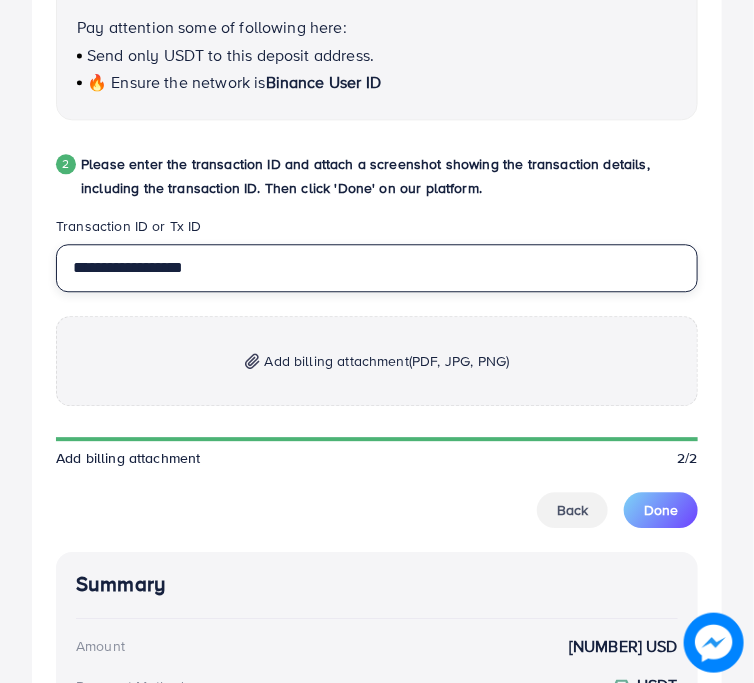 scroll, scrollTop: 993, scrollLeft: 0, axis: vertical 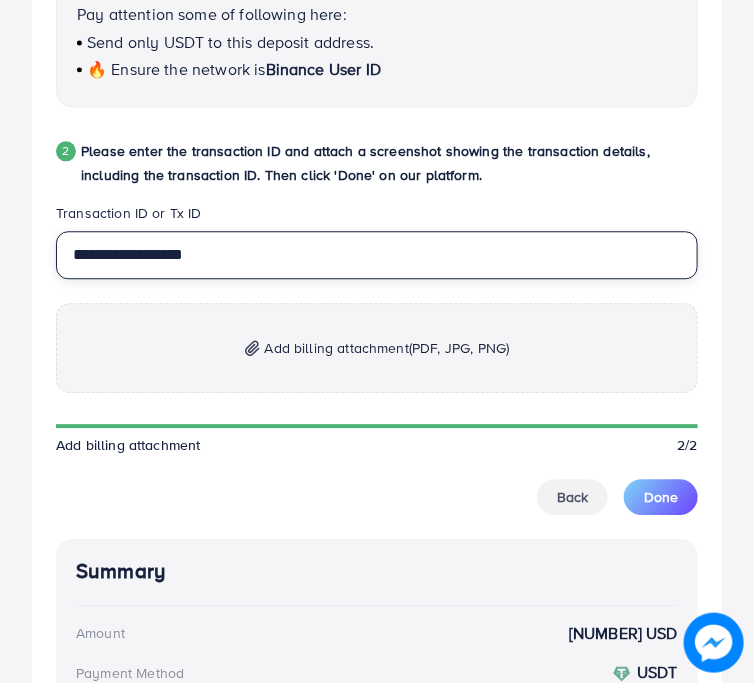 type on "**********" 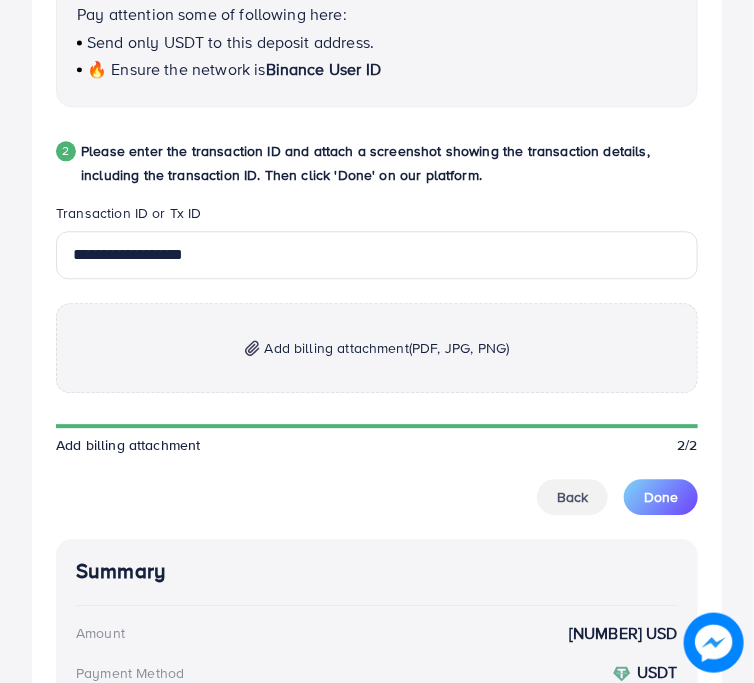 click on "Add billing attachment  (PDF, JPG, PNG)" at bounding box center (377, 348) 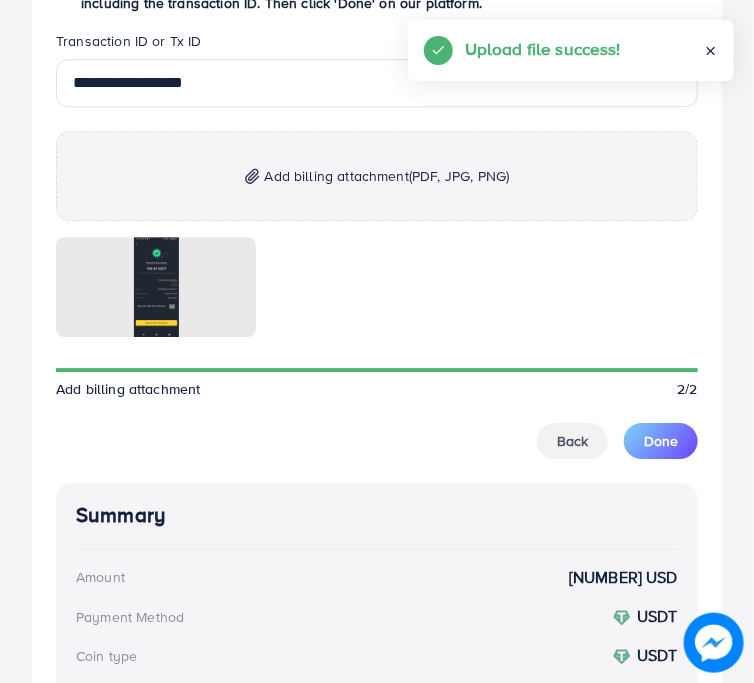 scroll, scrollTop: 1178, scrollLeft: 0, axis: vertical 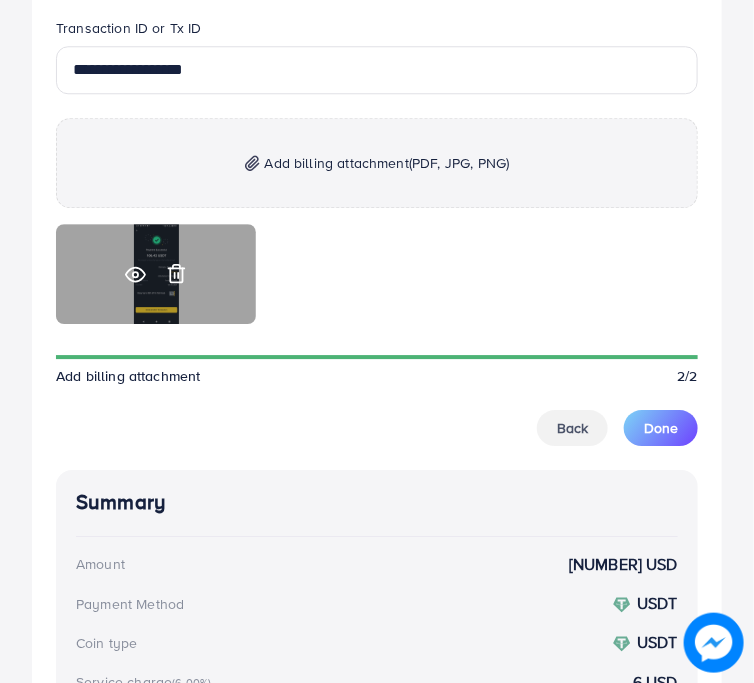 click 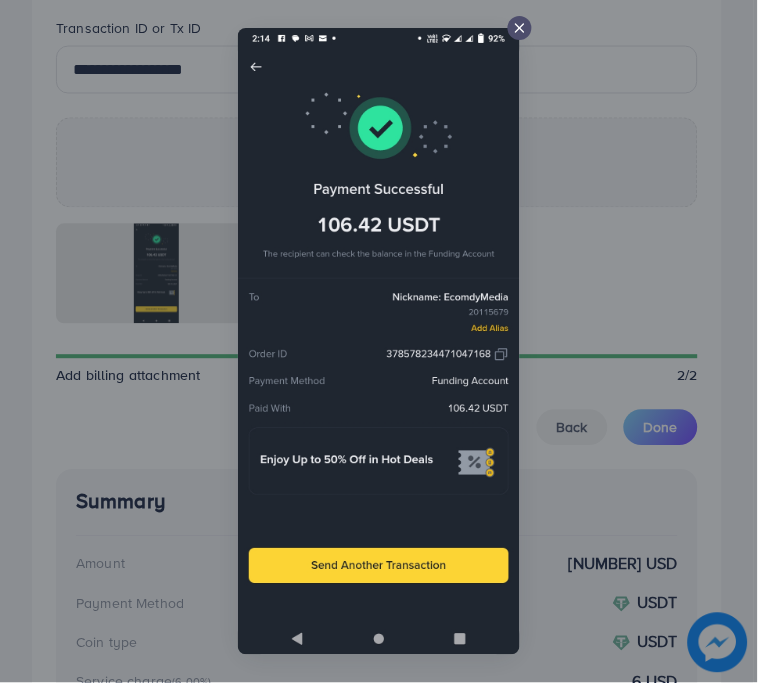 click at bounding box center (379, 341) 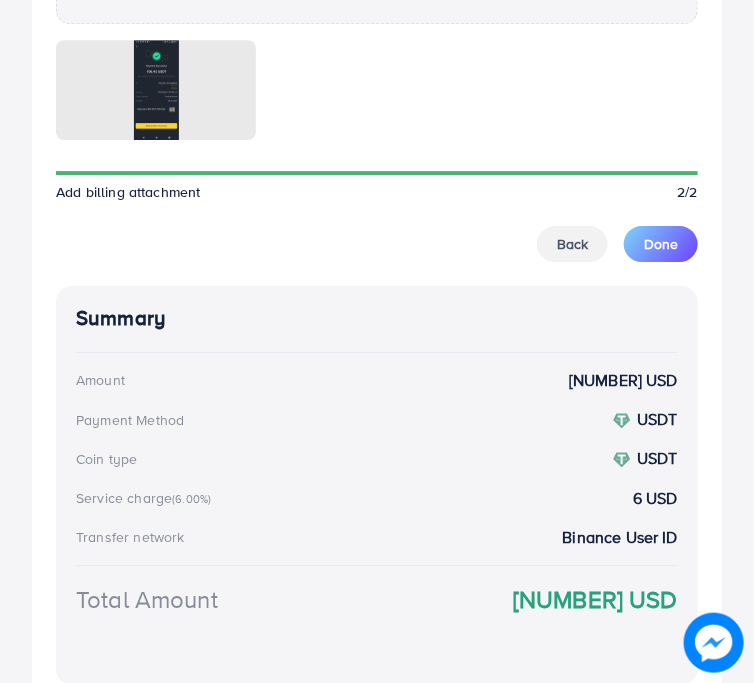 scroll, scrollTop: 1548, scrollLeft: 0, axis: vertical 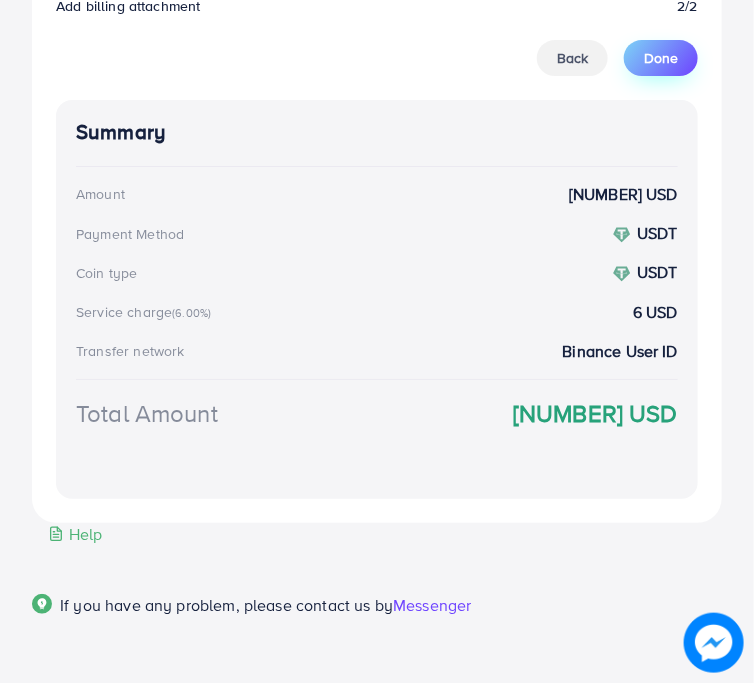 click on "Done" at bounding box center (661, 58) 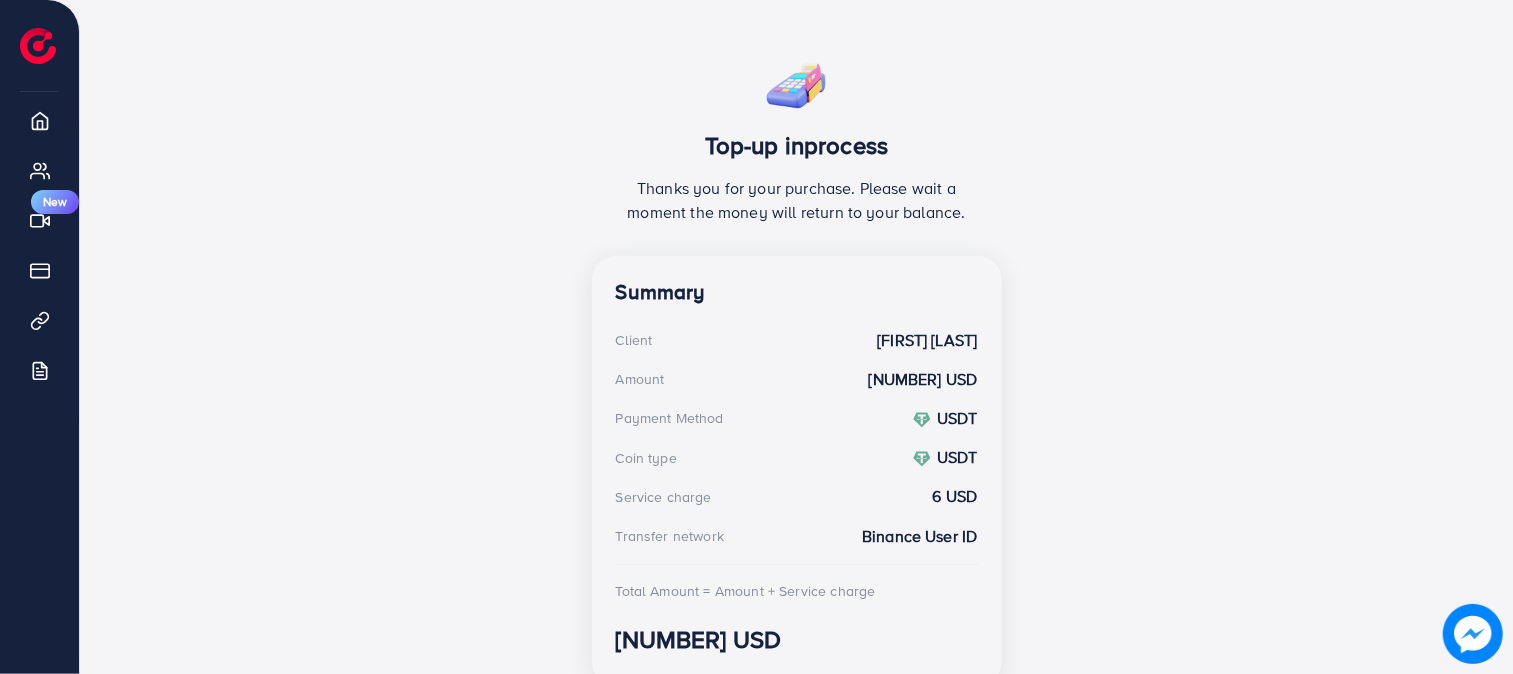 scroll, scrollTop: 414, scrollLeft: 0, axis: vertical 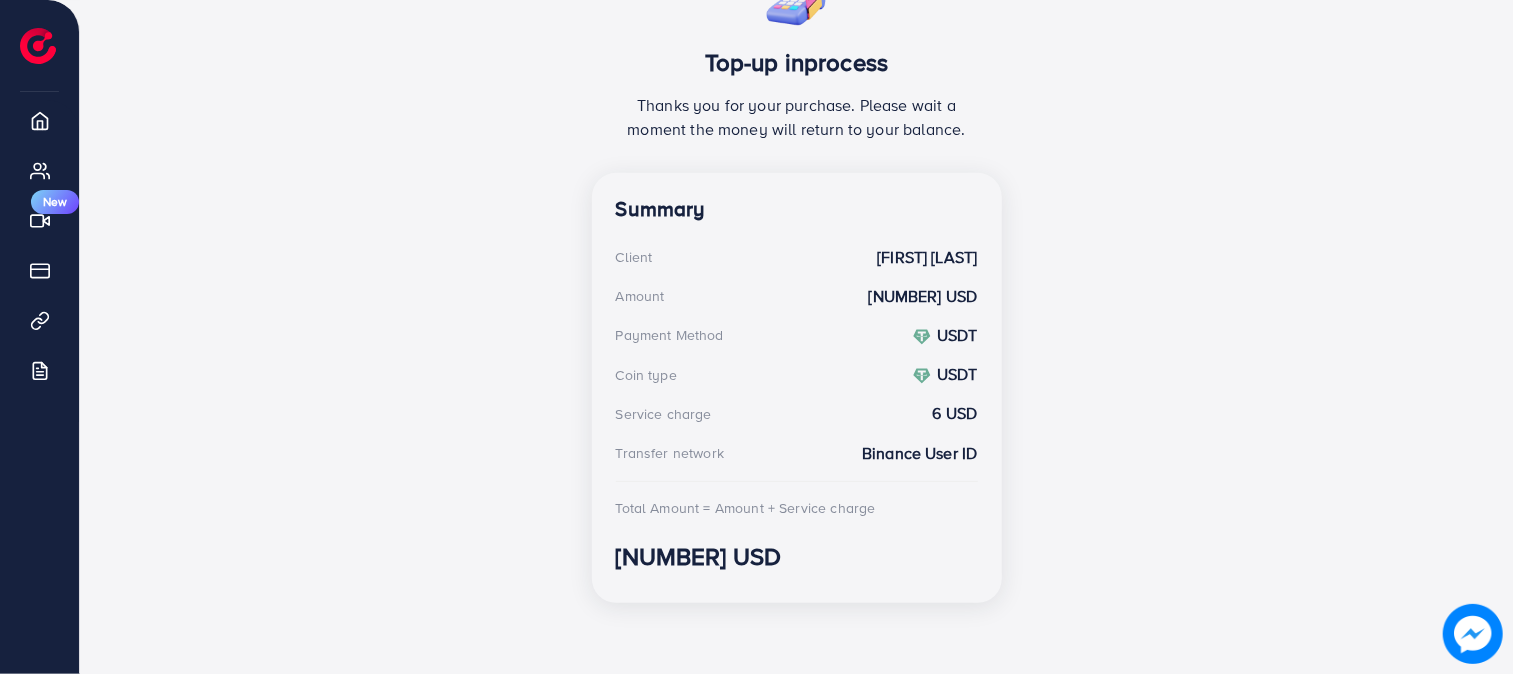 click at bounding box center [1473, 634] 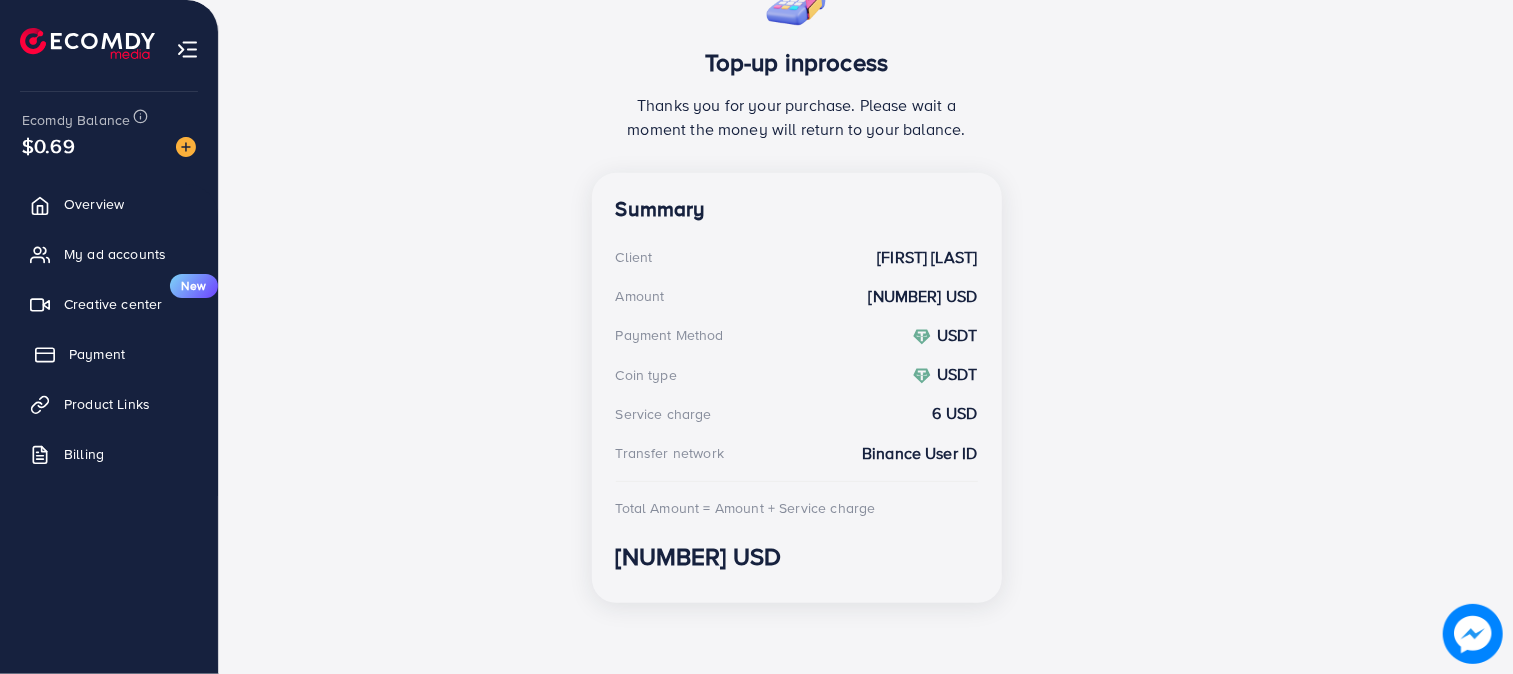 click on "Payment" at bounding box center (97, 354) 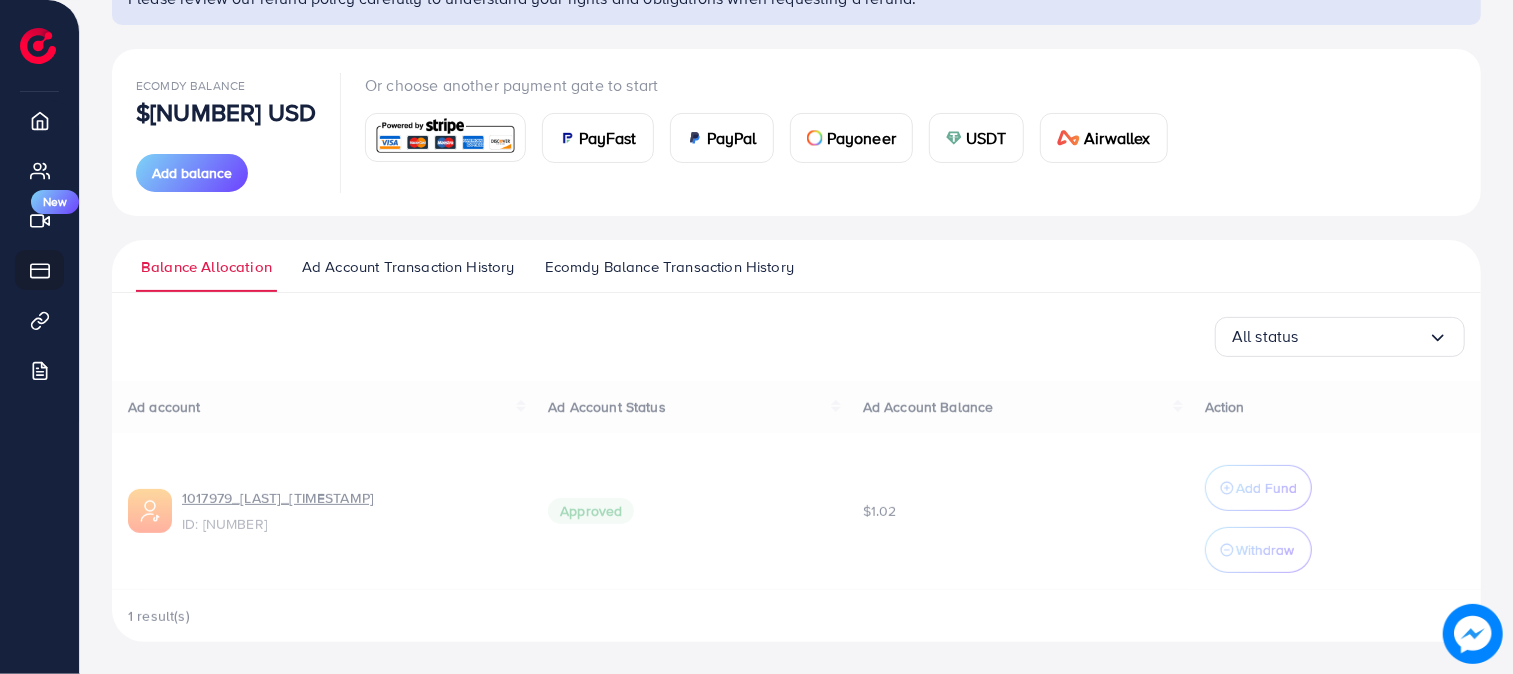 scroll, scrollTop: 0, scrollLeft: 0, axis: both 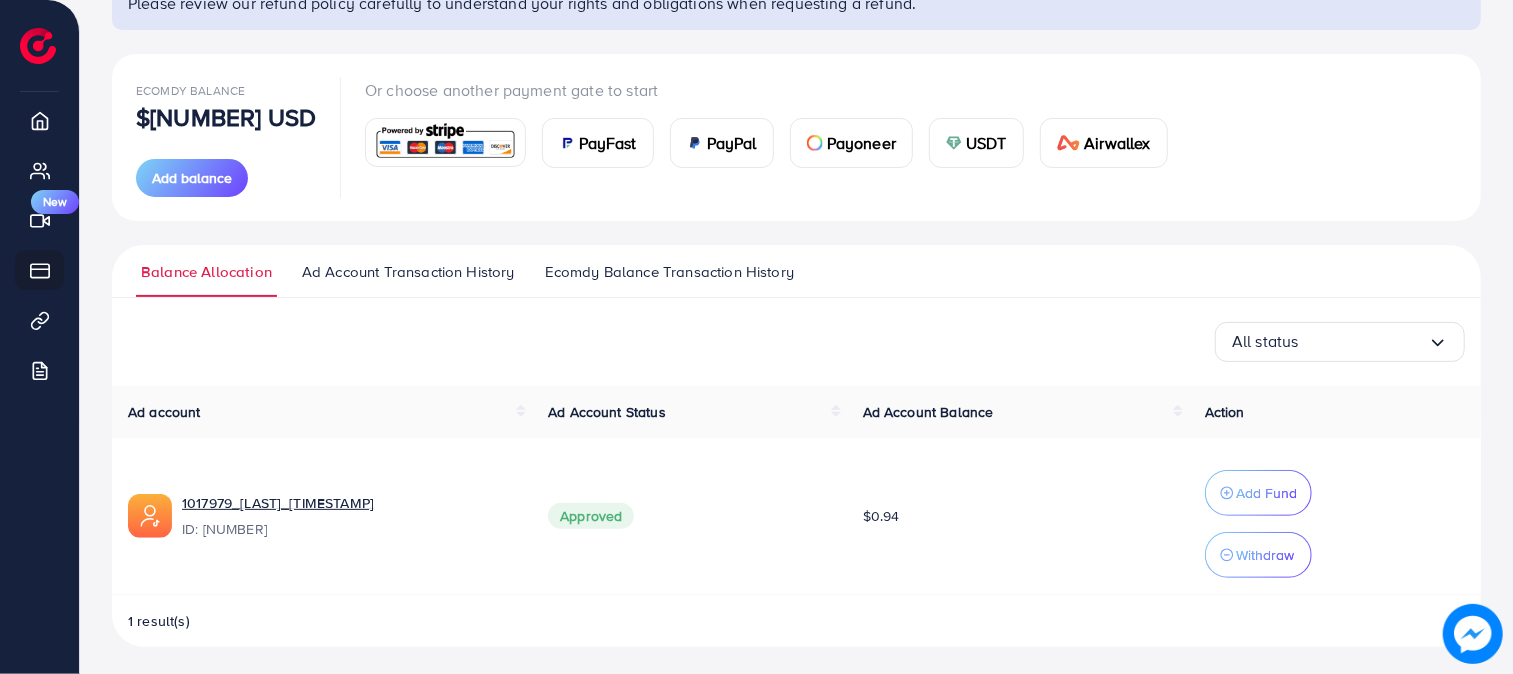click on "Ad Account Balance" at bounding box center (1018, 412) 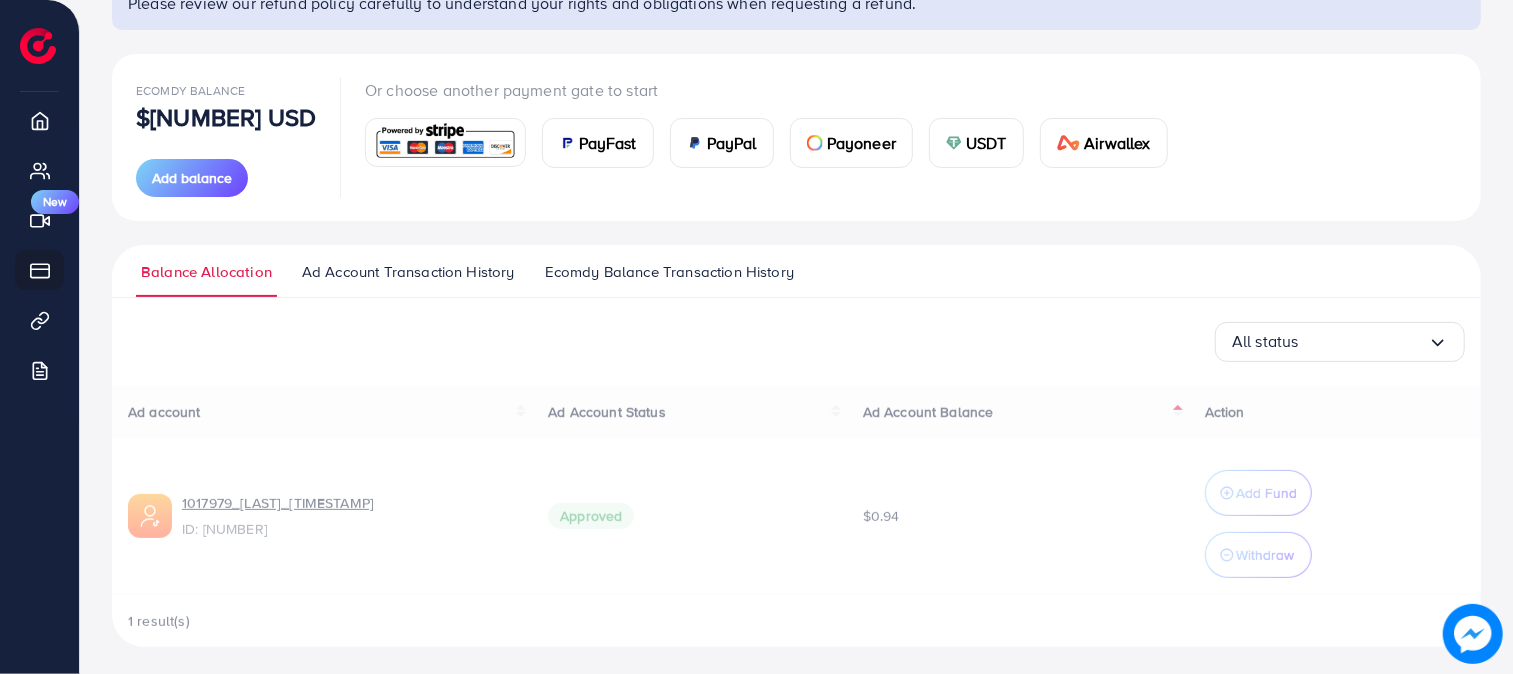click on "Ecomdy Balance Transaction History" at bounding box center (669, 272) 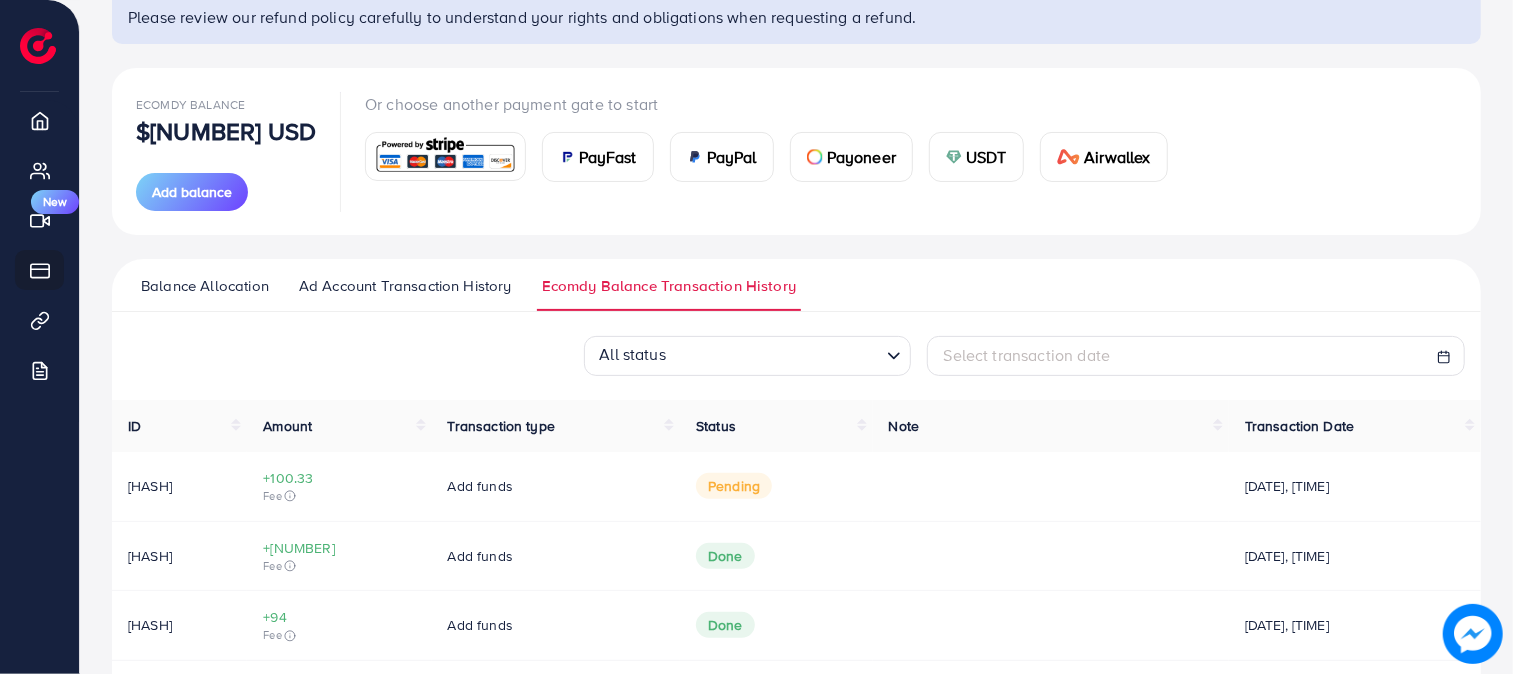 scroll, scrollTop: 185, scrollLeft: 0, axis: vertical 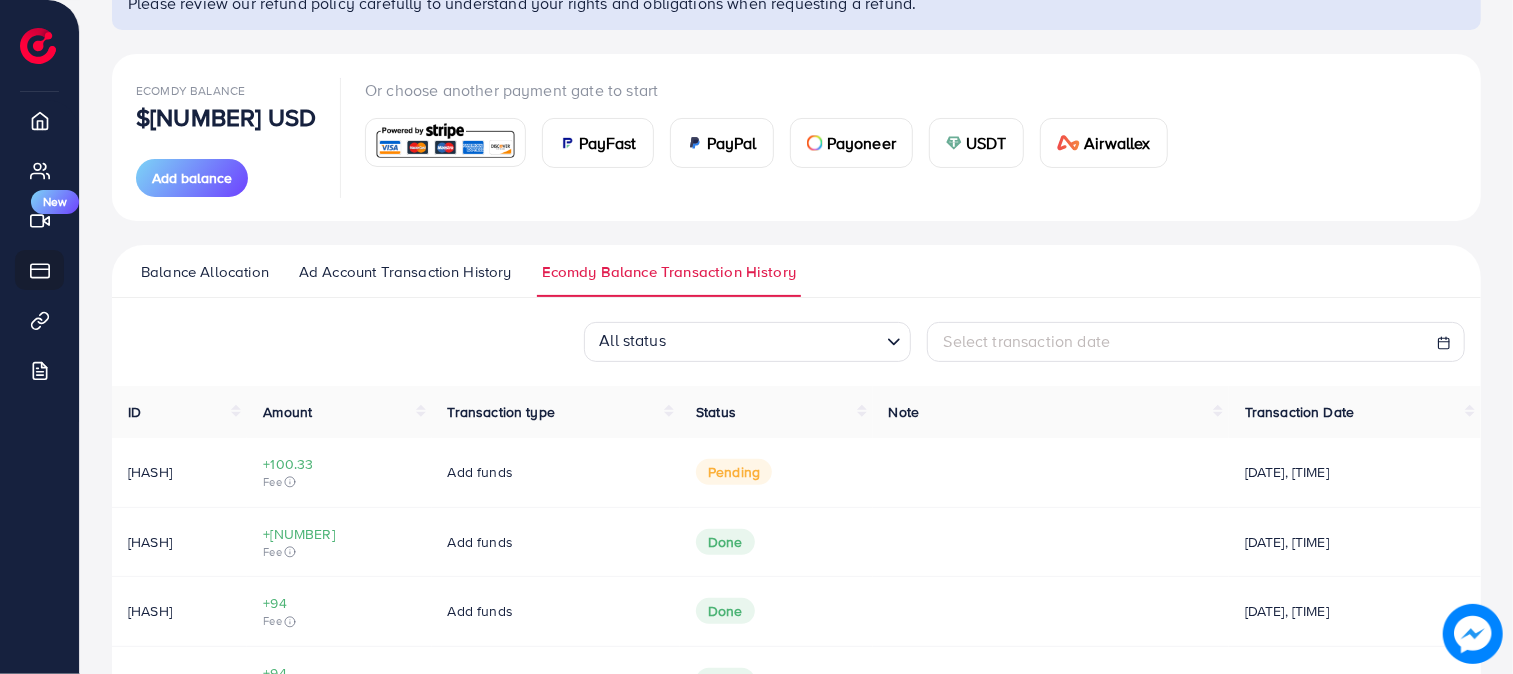click at bounding box center (1473, 634) 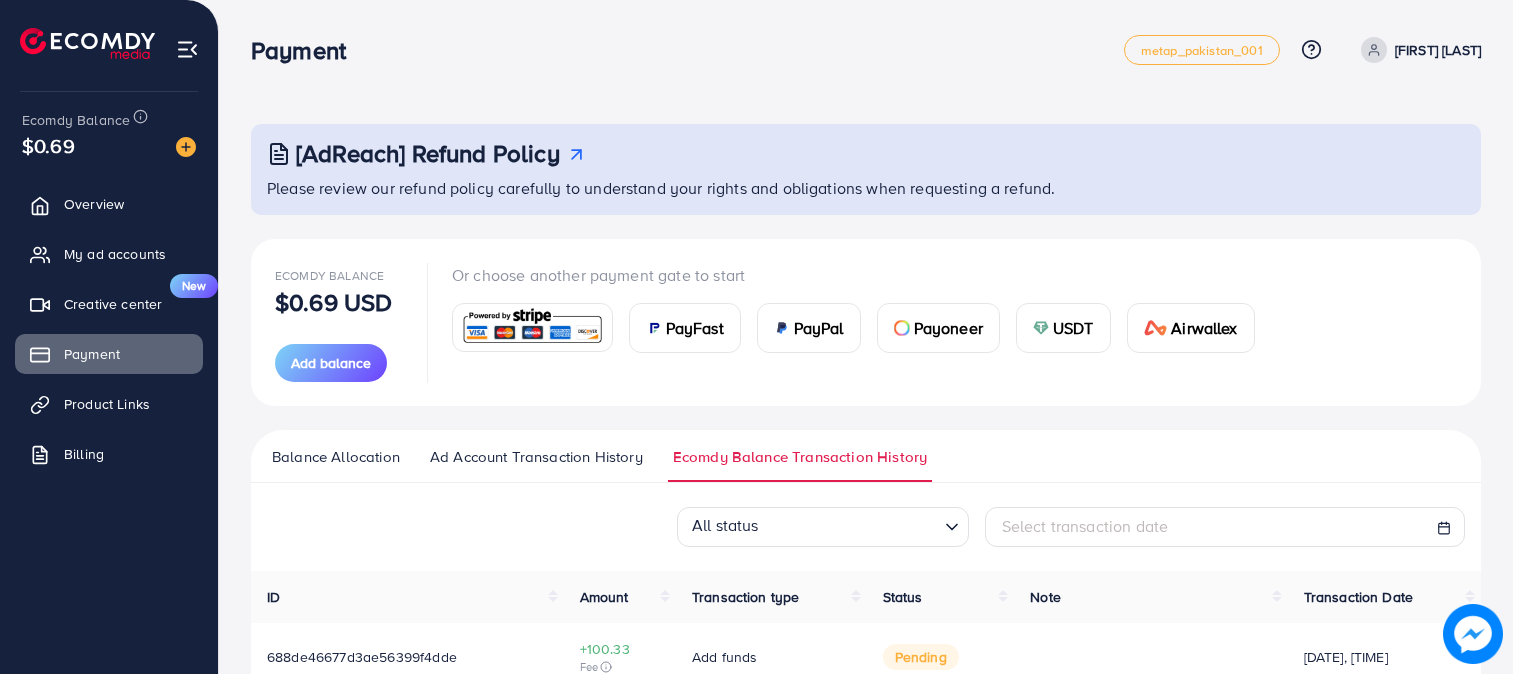 scroll, scrollTop: 0, scrollLeft: 0, axis: both 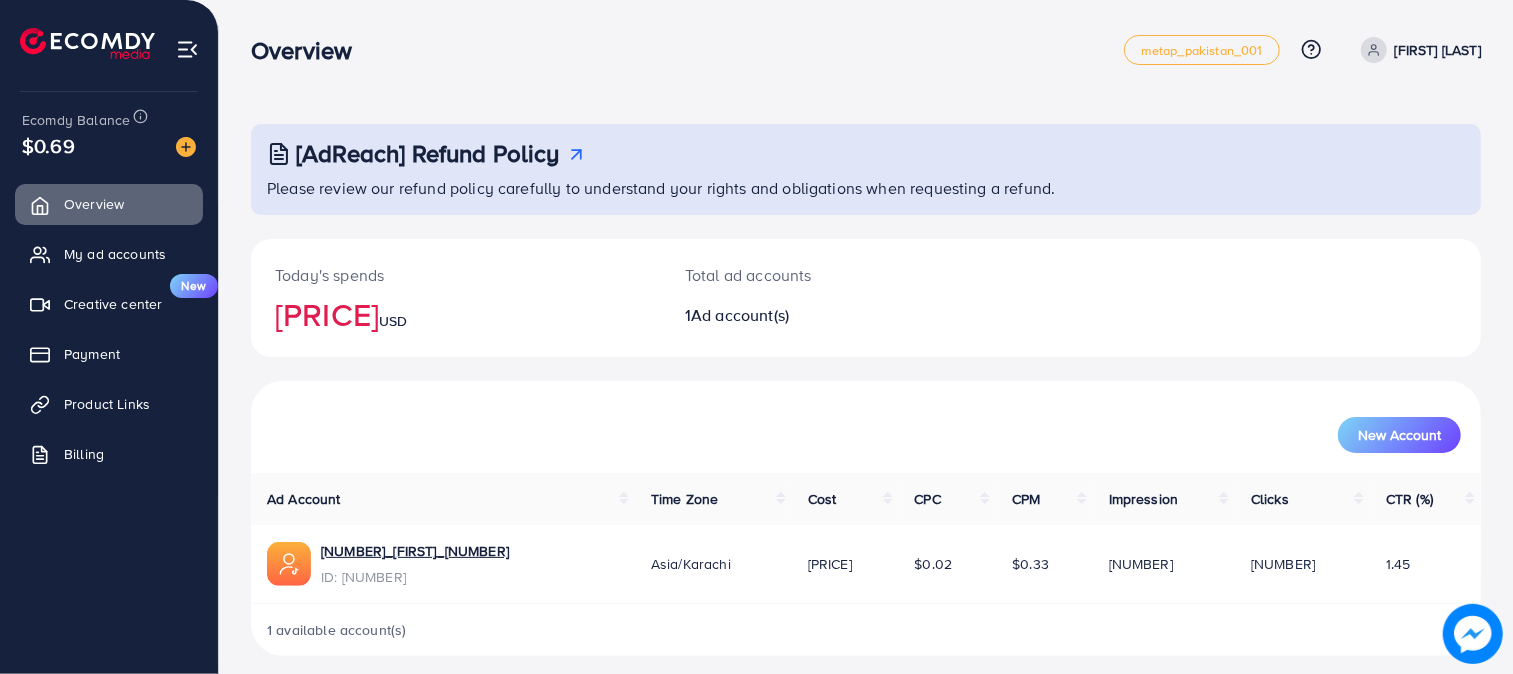 click at bounding box center [1473, 634] 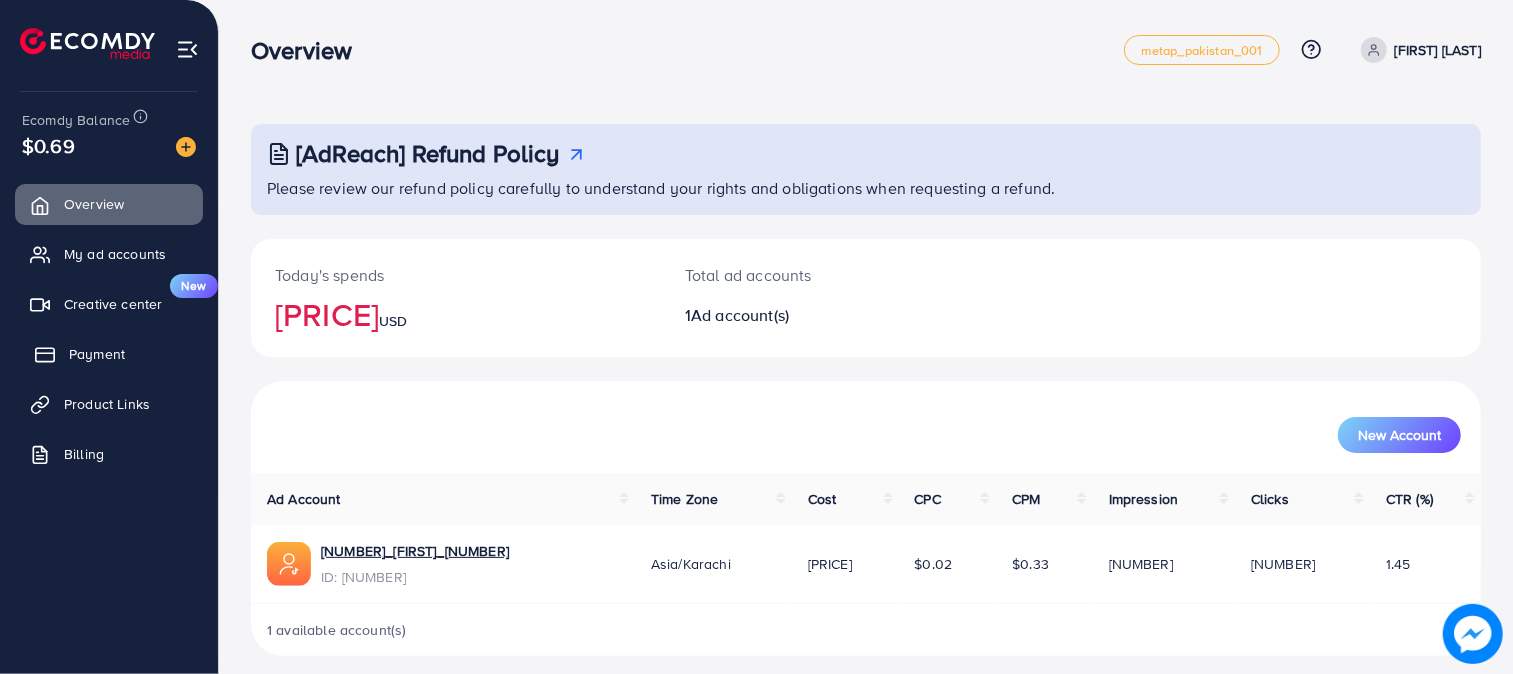 click on "Payment" at bounding box center (109, 354) 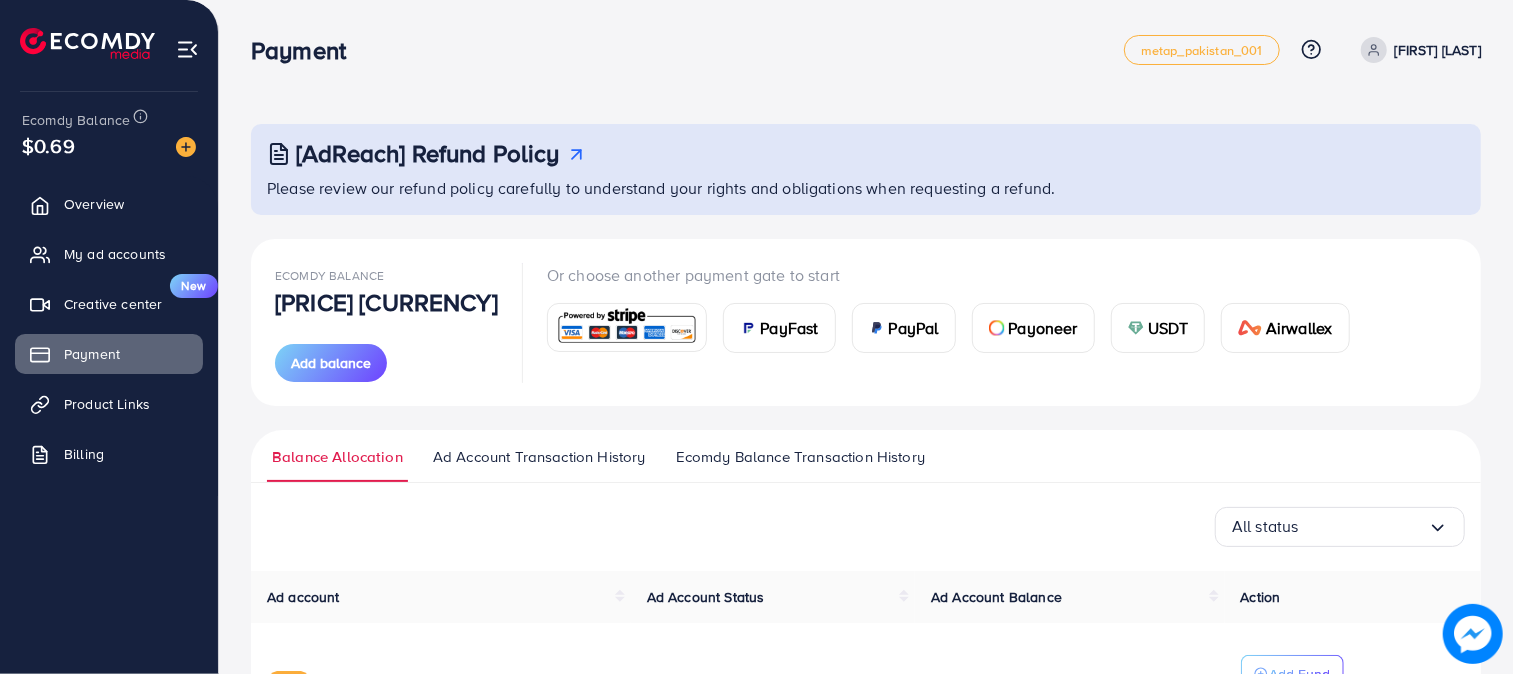 click on "Ecomdy Balance Transaction History" at bounding box center (800, 457) 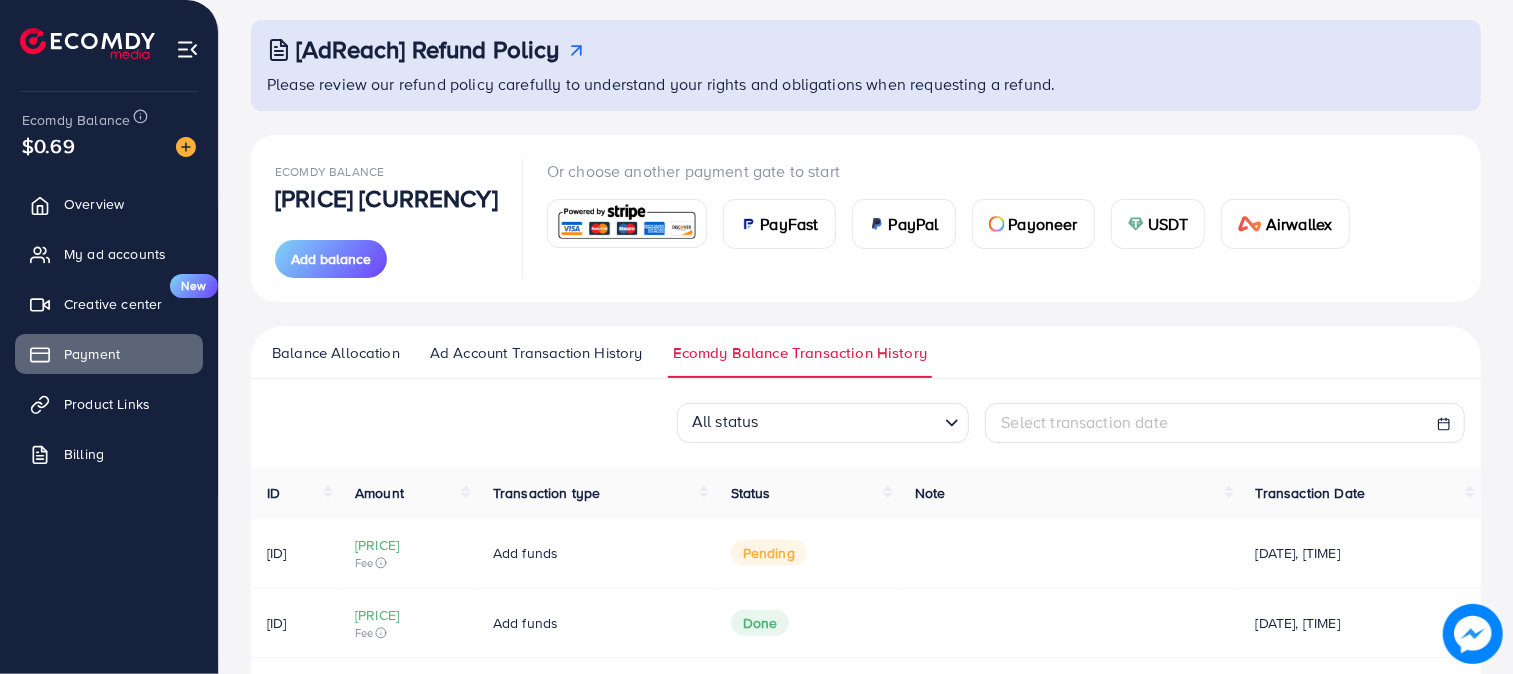 scroll, scrollTop: 185, scrollLeft: 0, axis: vertical 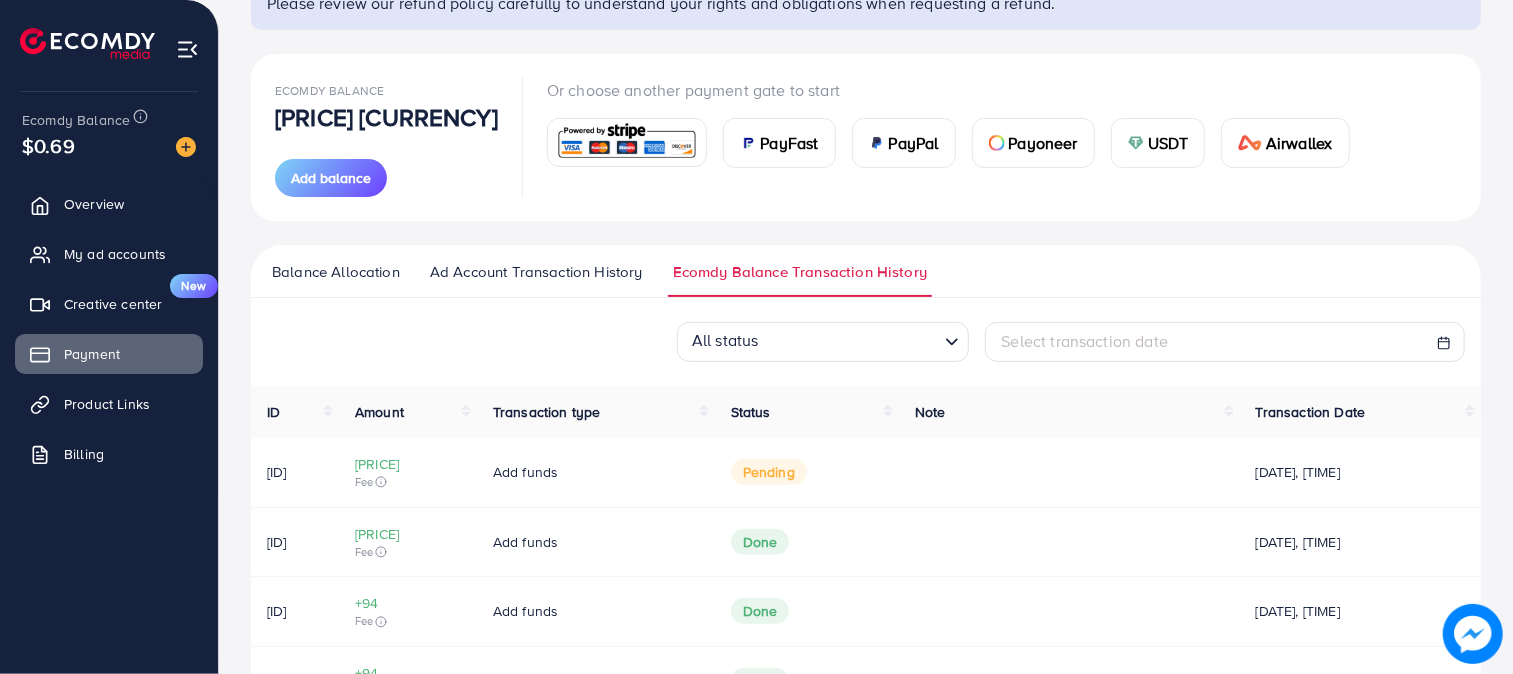 click on "Balance Allocation" at bounding box center (336, 272) 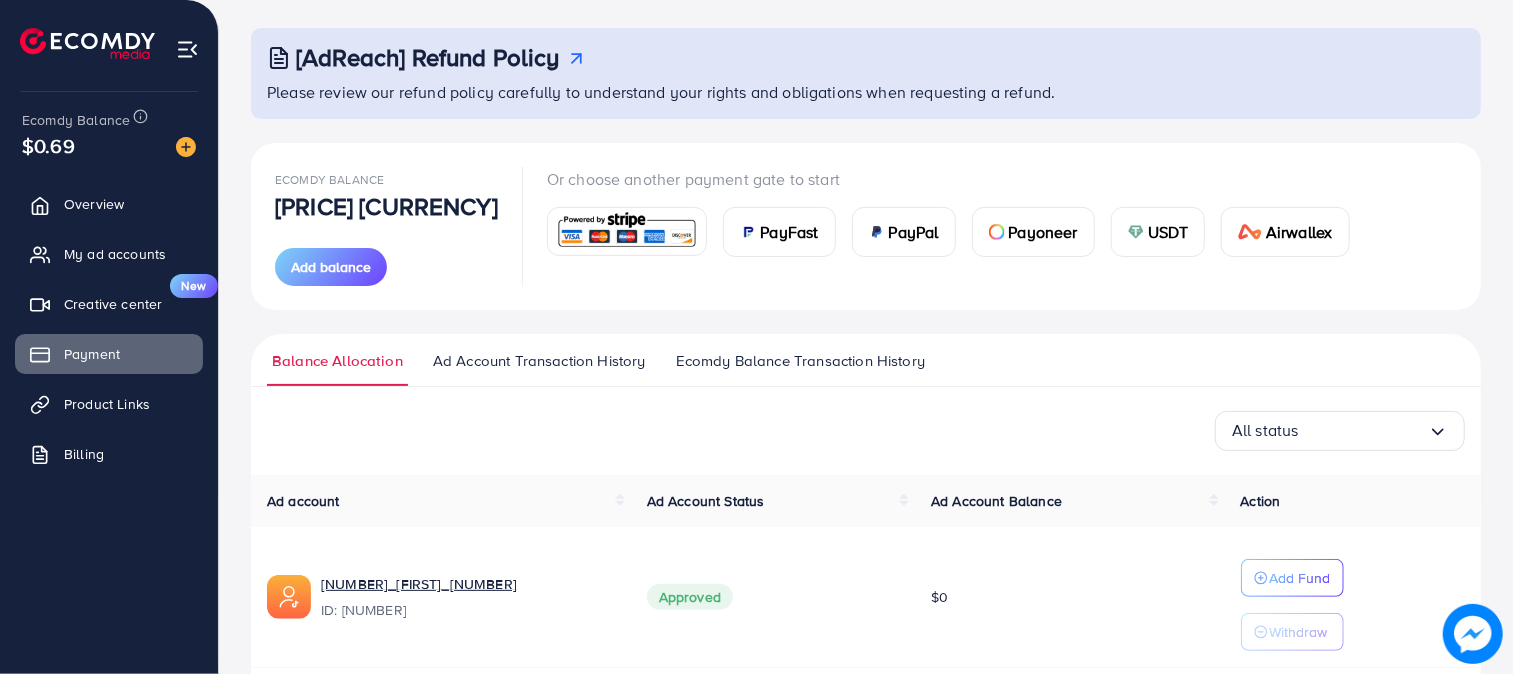 scroll, scrollTop: 174, scrollLeft: 0, axis: vertical 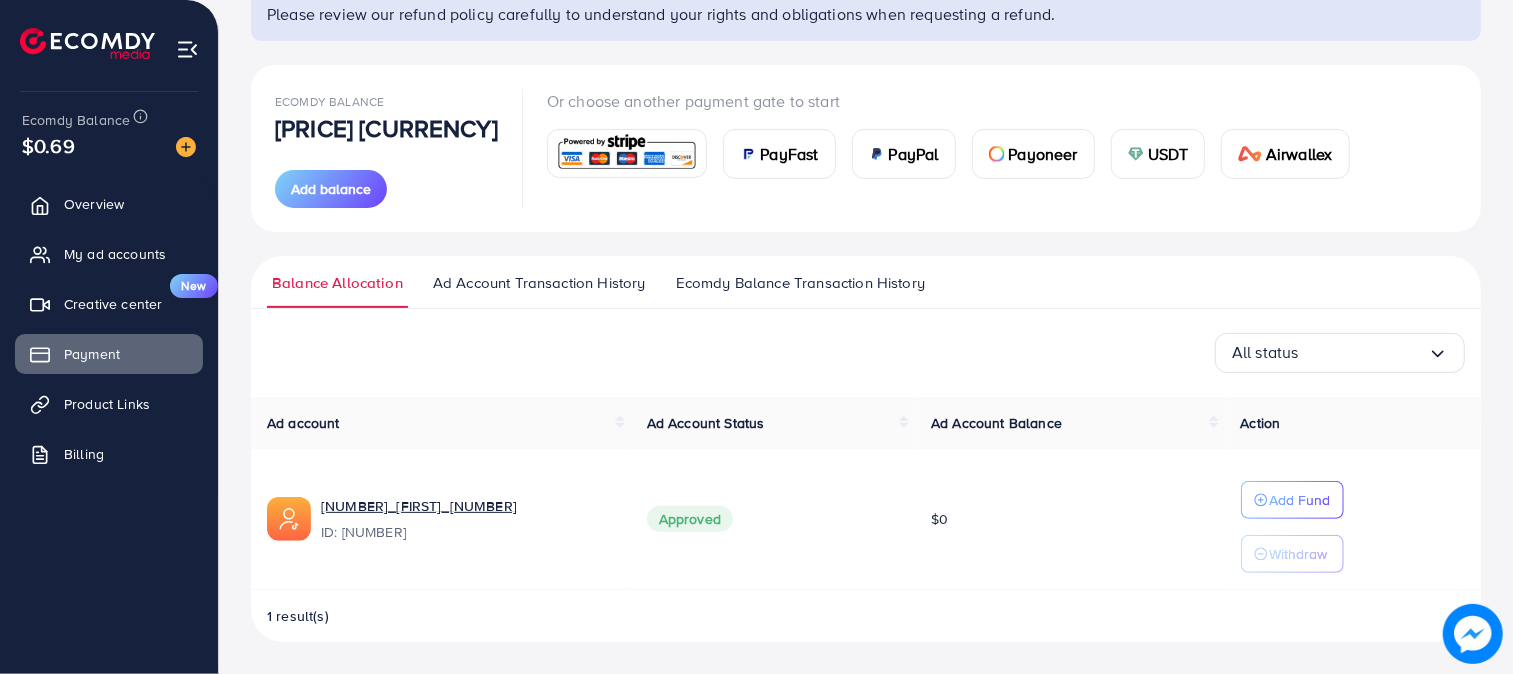 click on "Ecomdy Balance Transaction History" at bounding box center [800, 283] 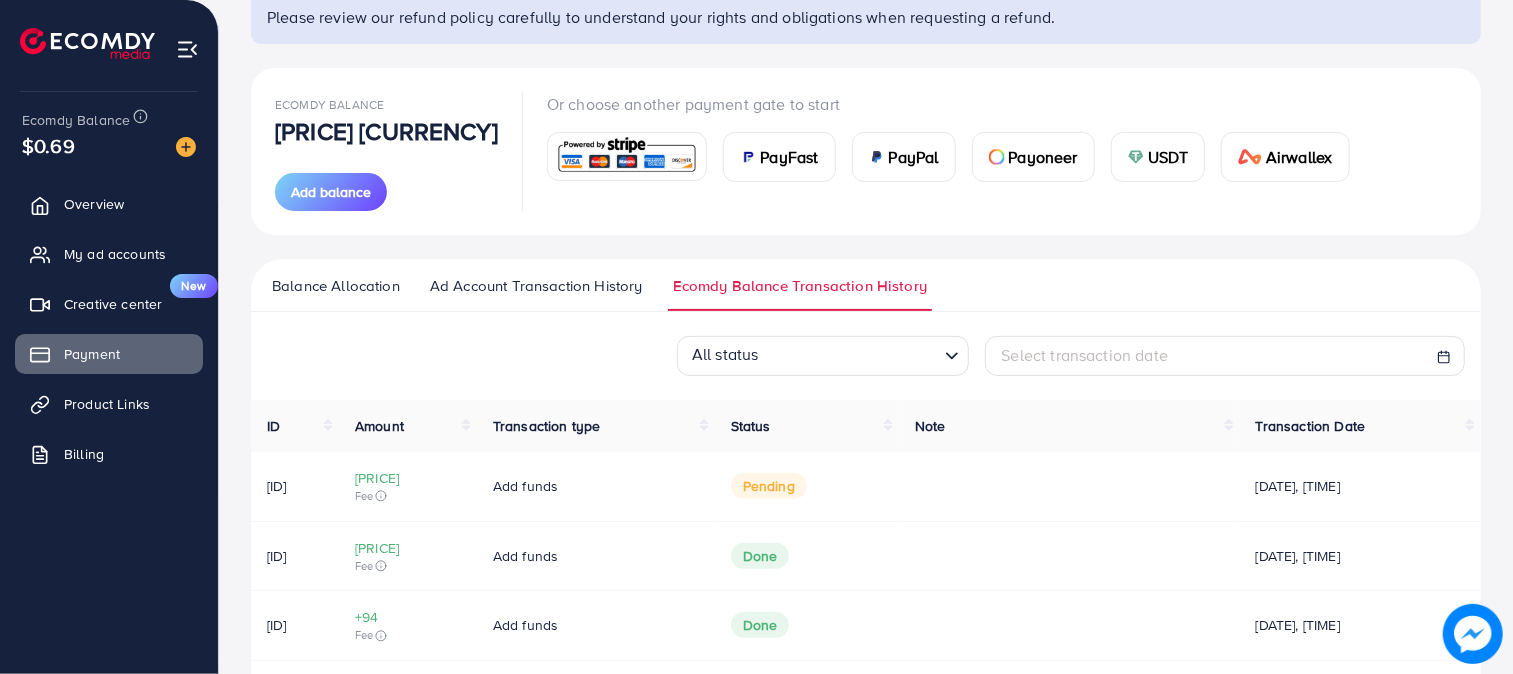 scroll, scrollTop: 185, scrollLeft: 0, axis: vertical 